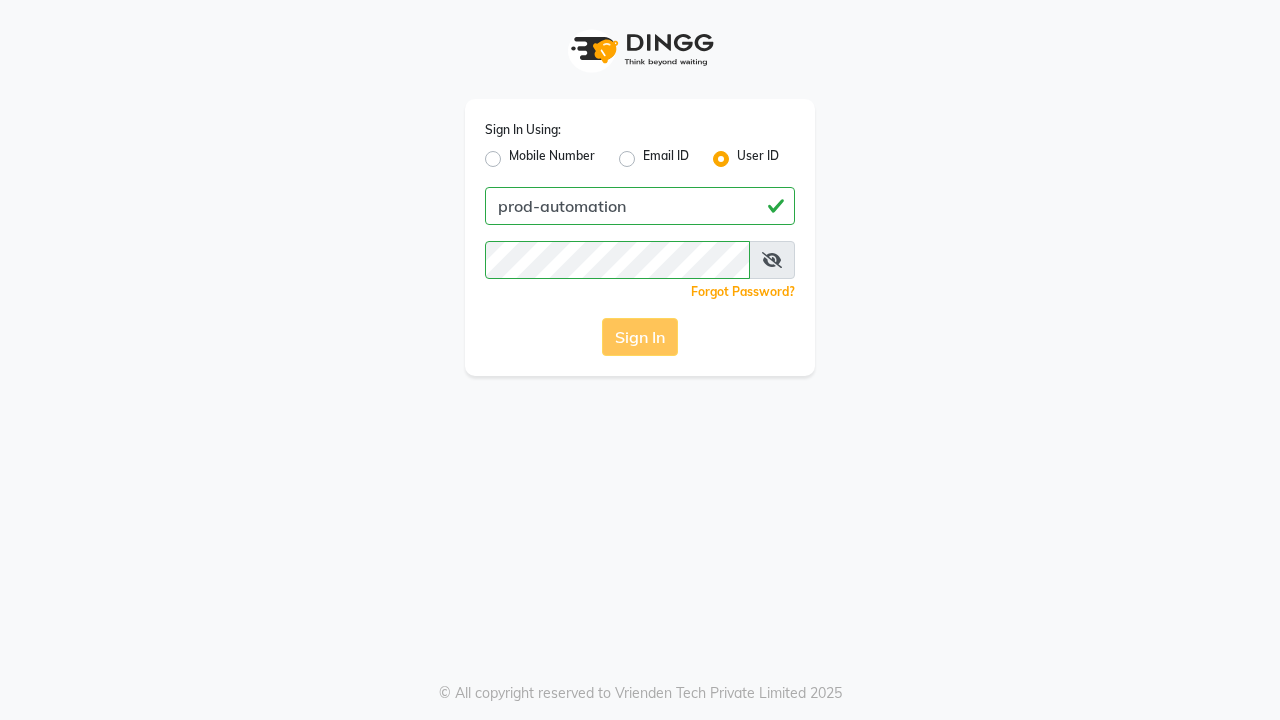 scroll, scrollTop: 0, scrollLeft: 0, axis: both 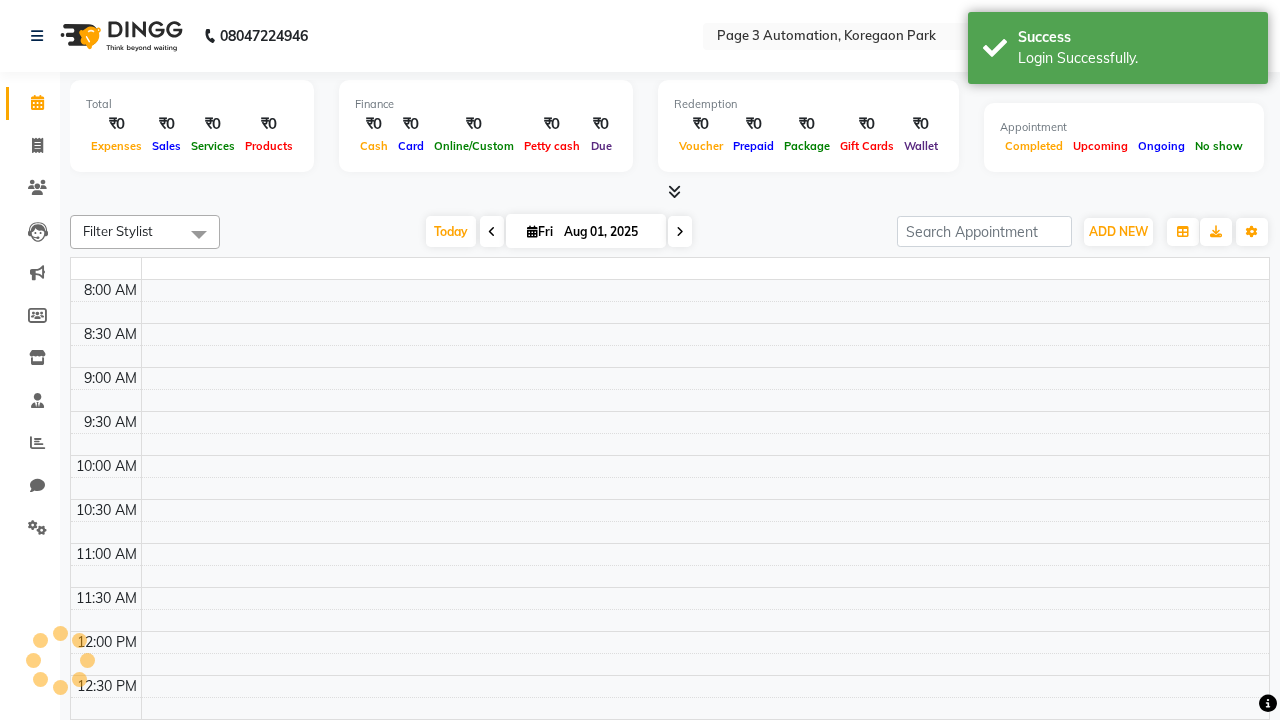 select on "en" 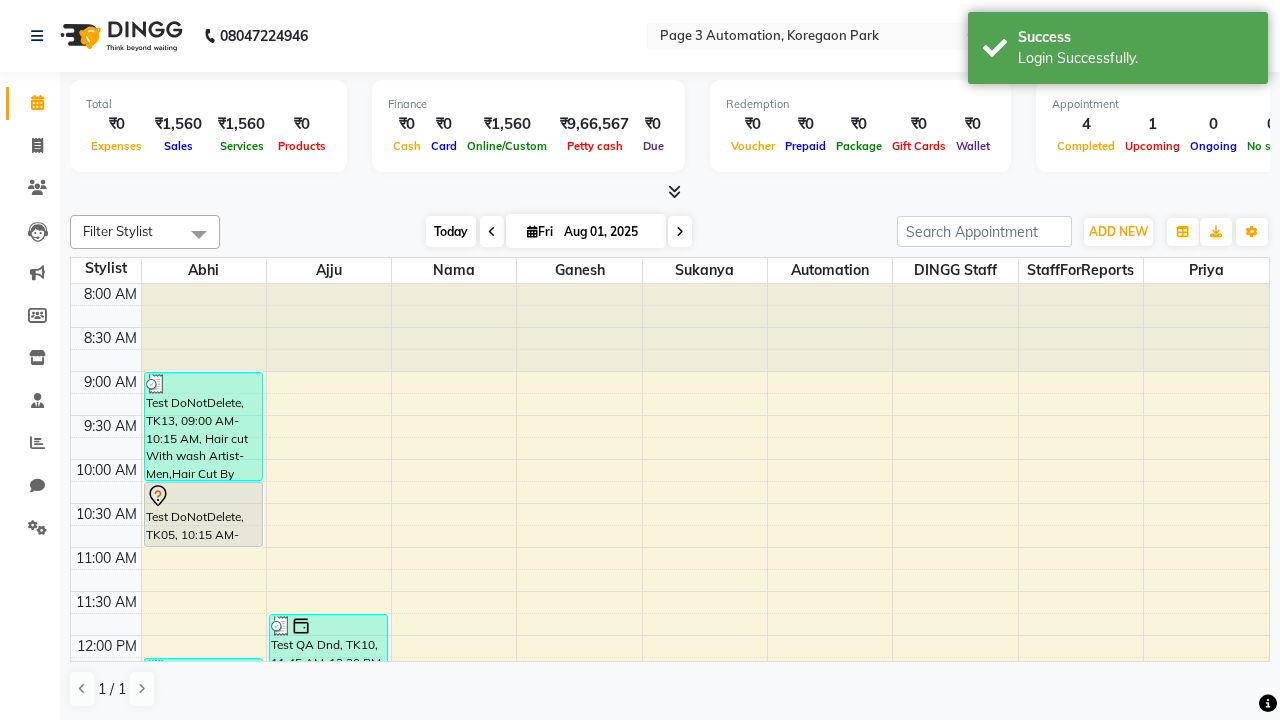 click on "Today" at bounding box center (451, 231) 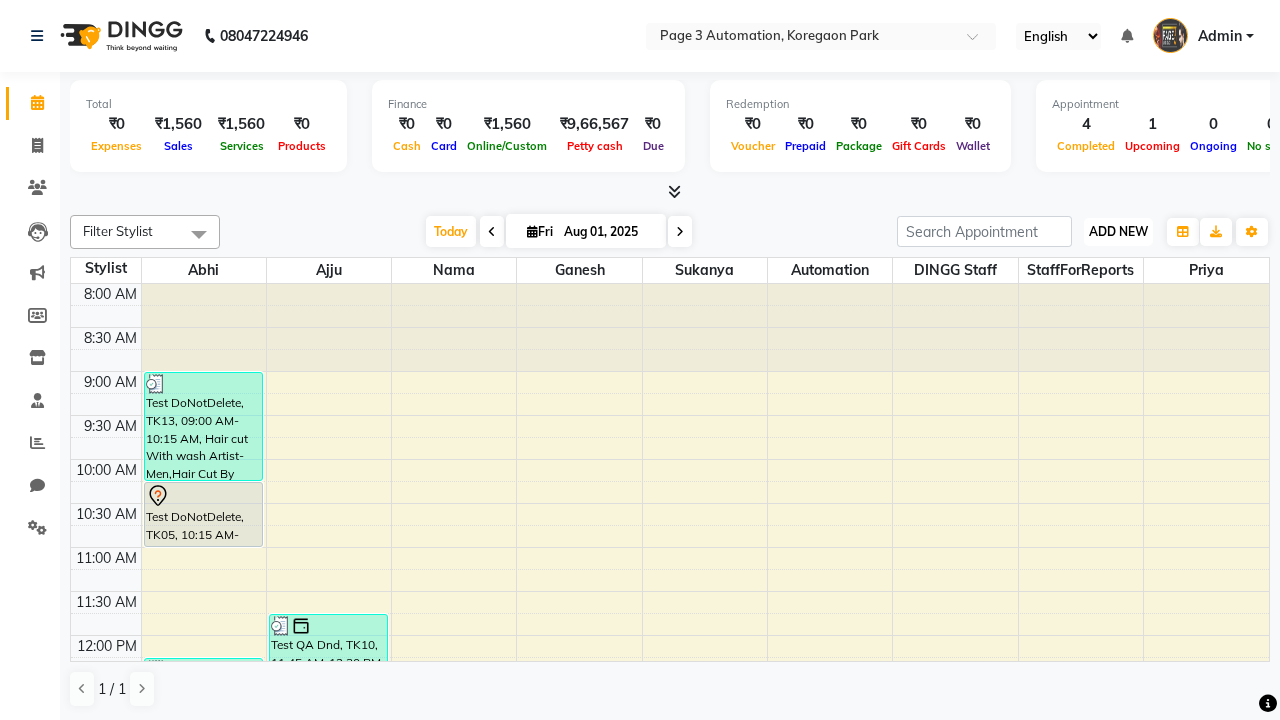 click on "ADD NEW" at bounding box center (1118, 231) 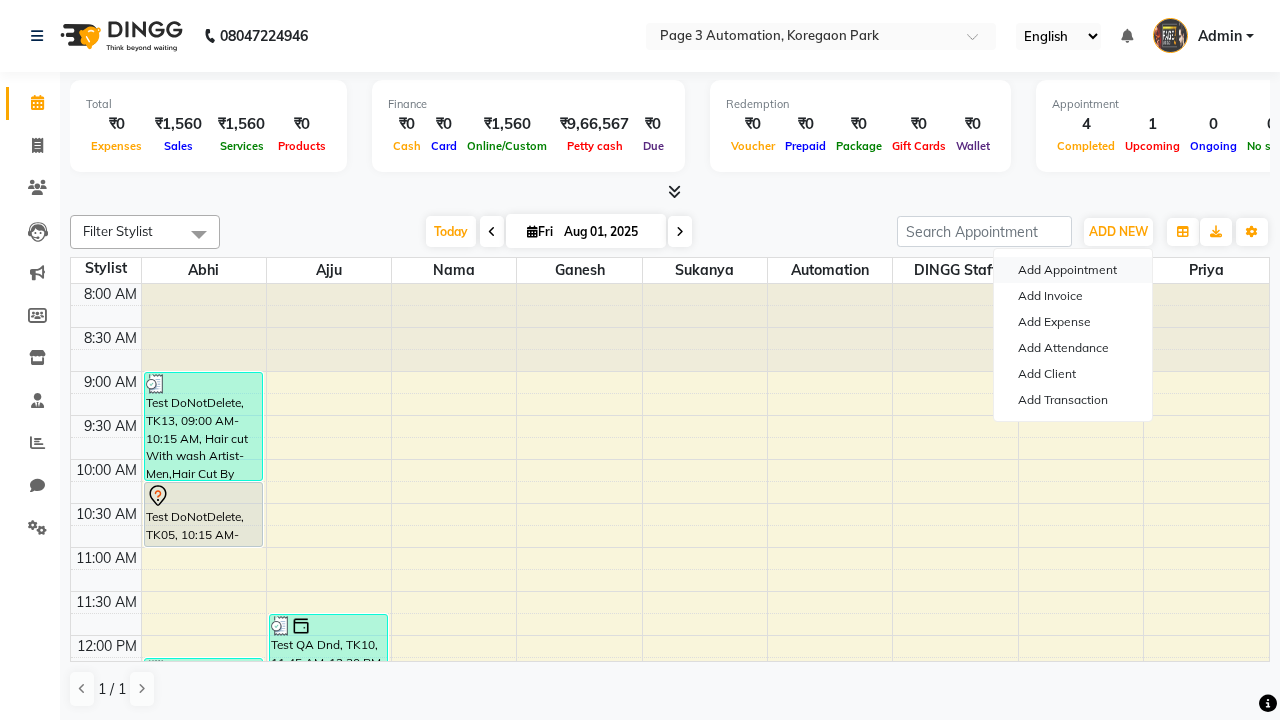 click on "Add Appointment" at bounding box center (1073, 270) 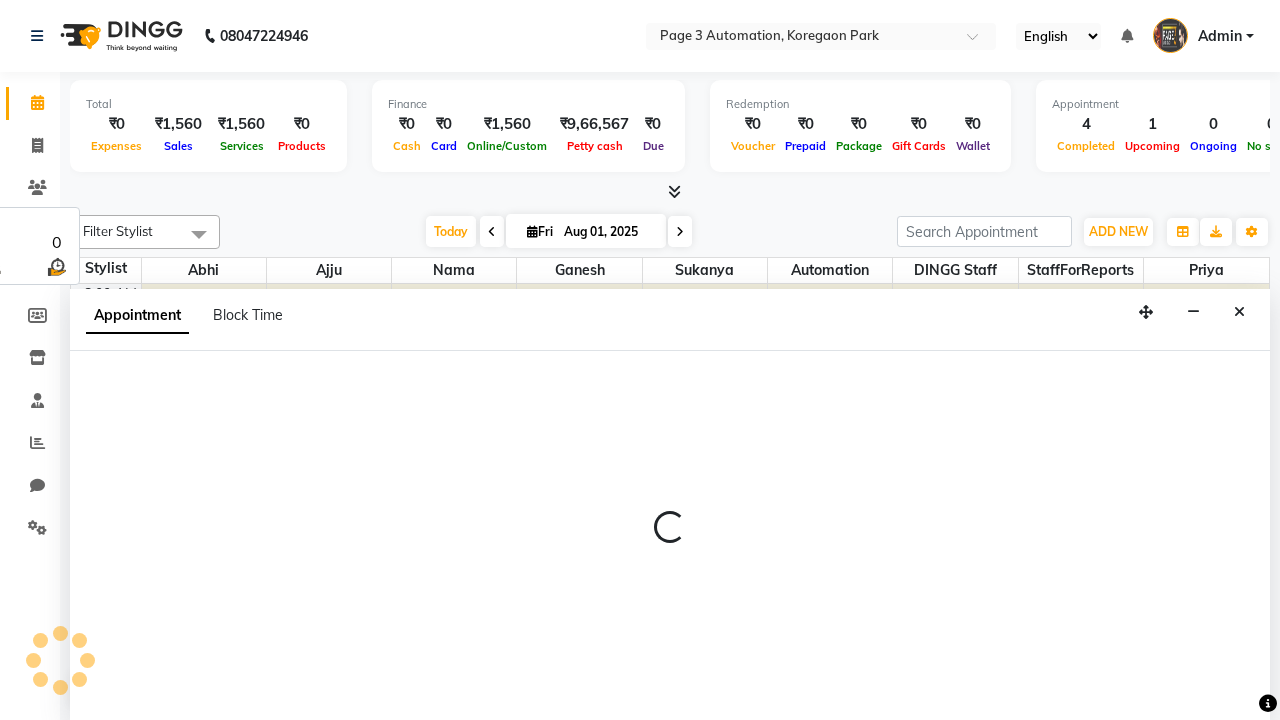 select on "tentative" 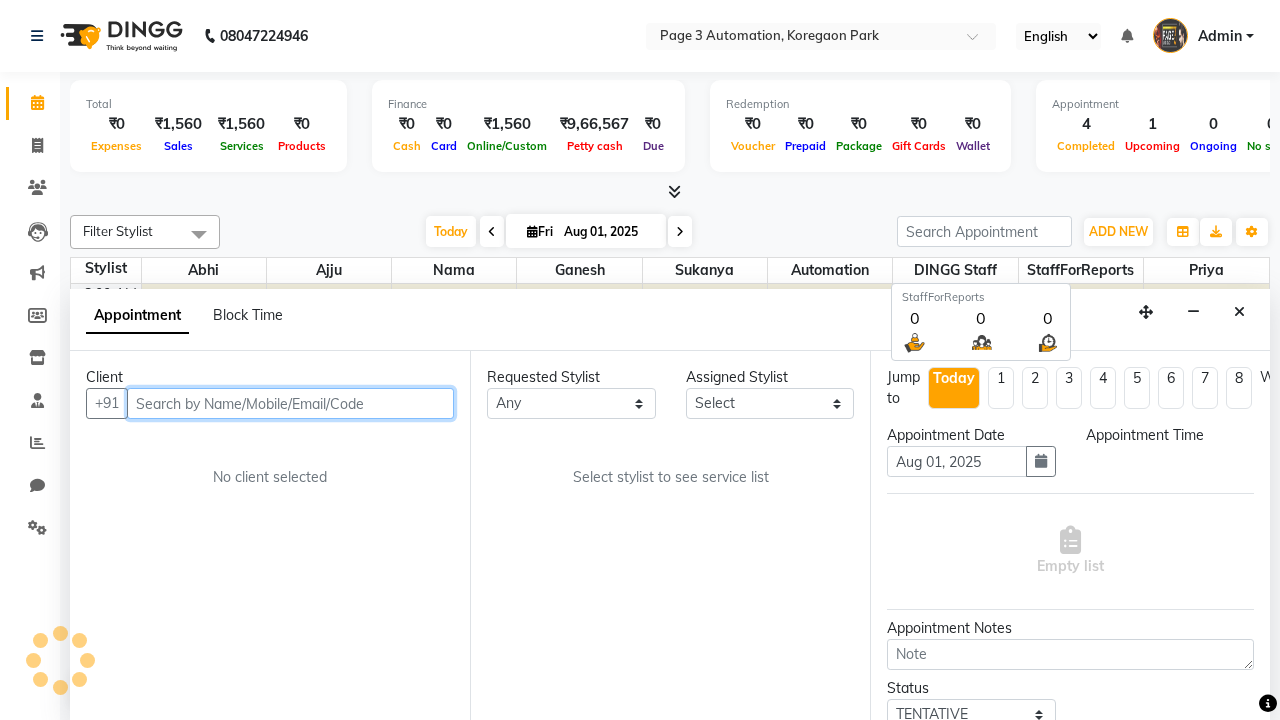 select on "540" 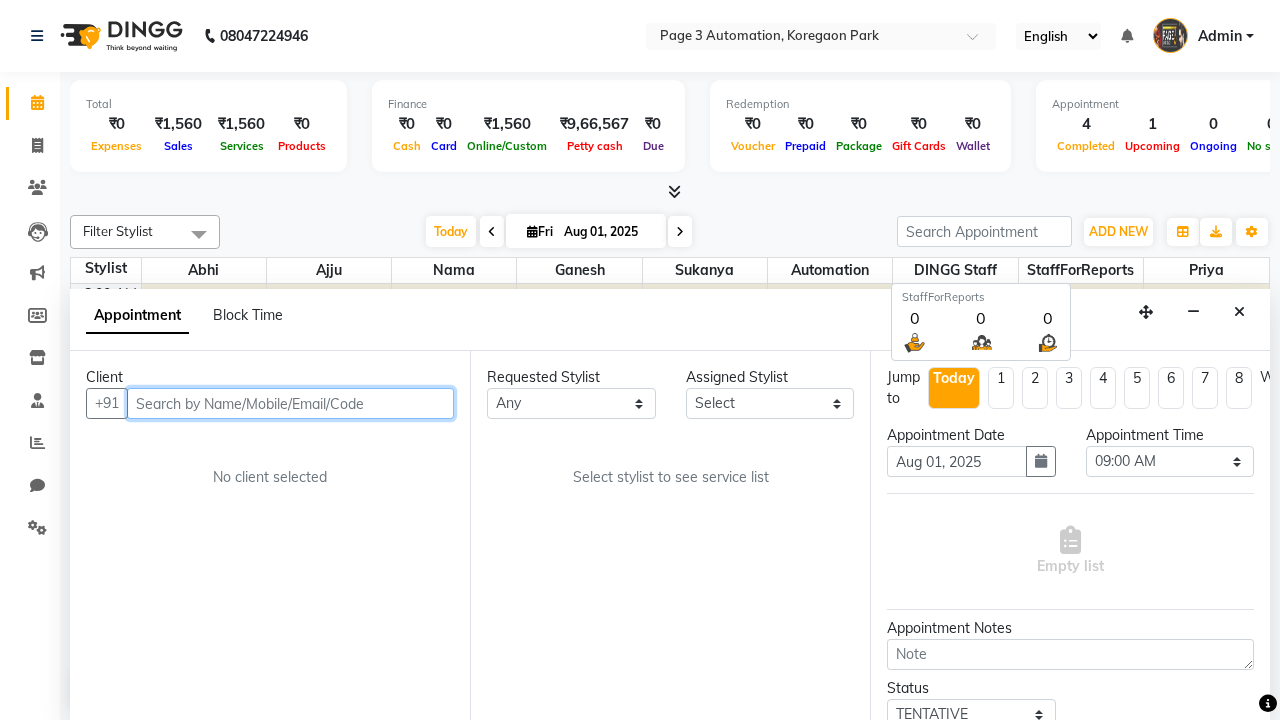 type on "8192346578" 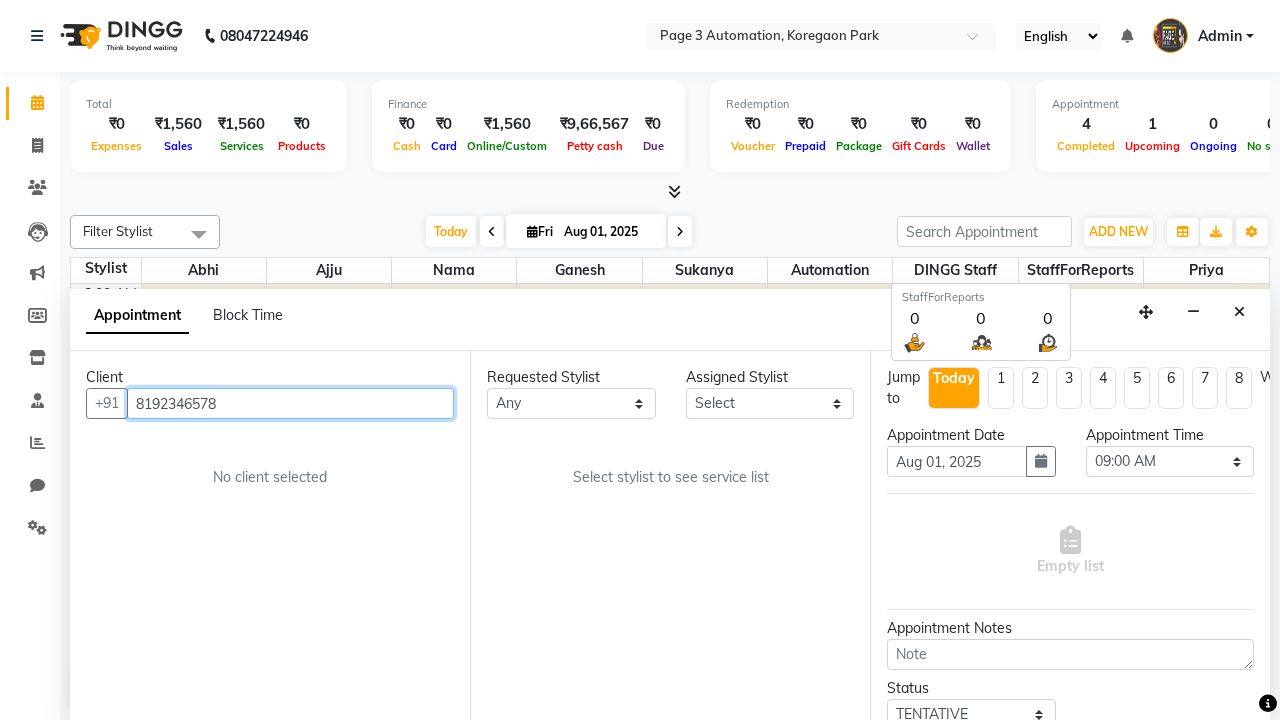scroll, scrollTop: 1, scrollLeft: 0, axis: vertical 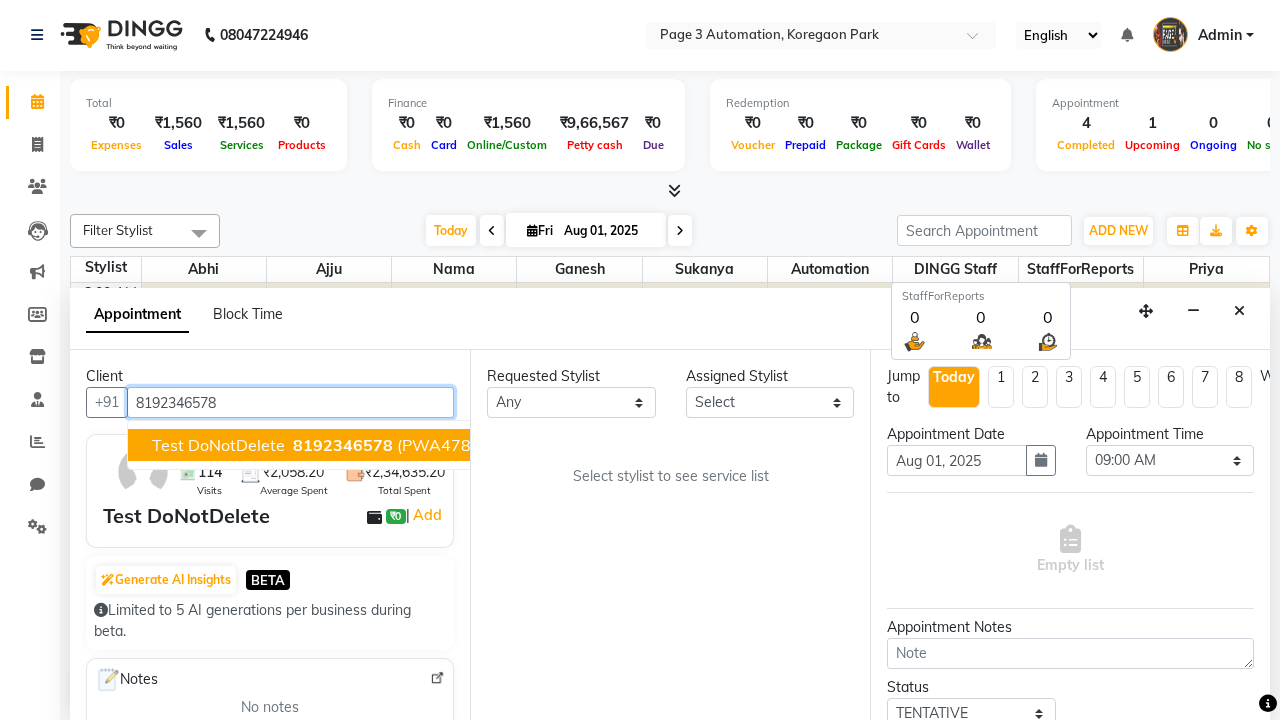 click on "8192346578" at bounding box center [343, 445] 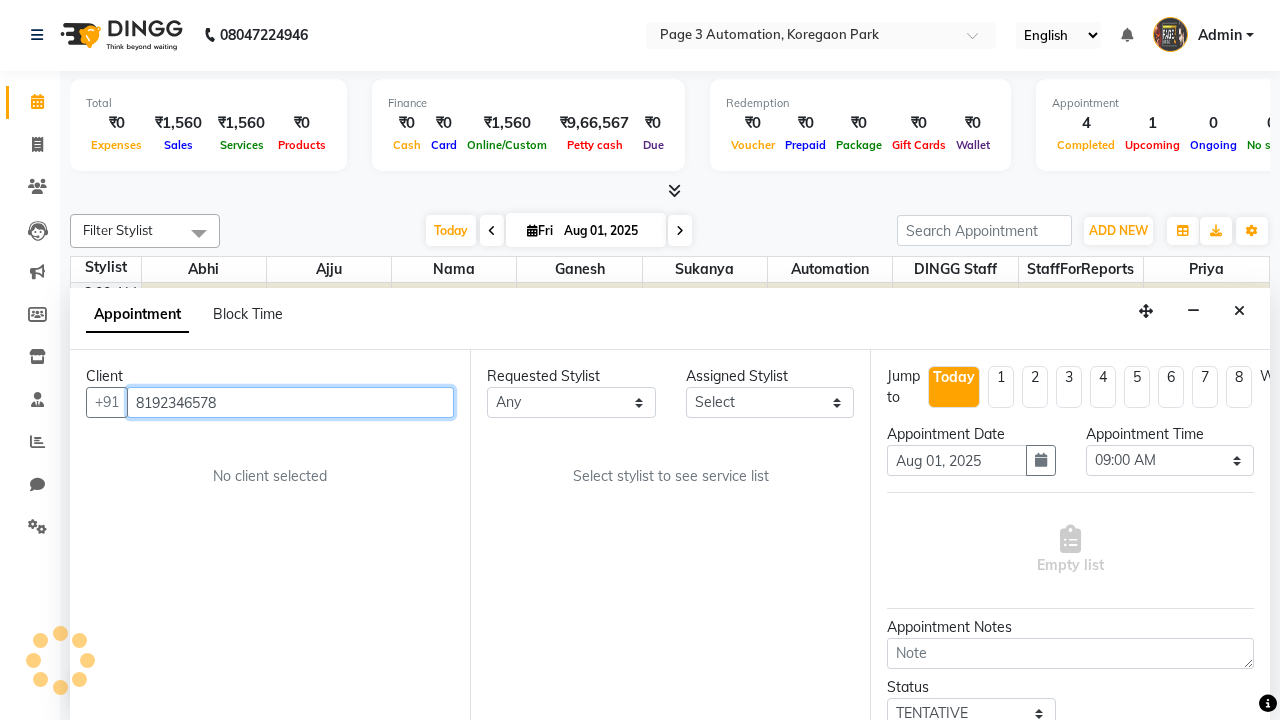 select on "711" 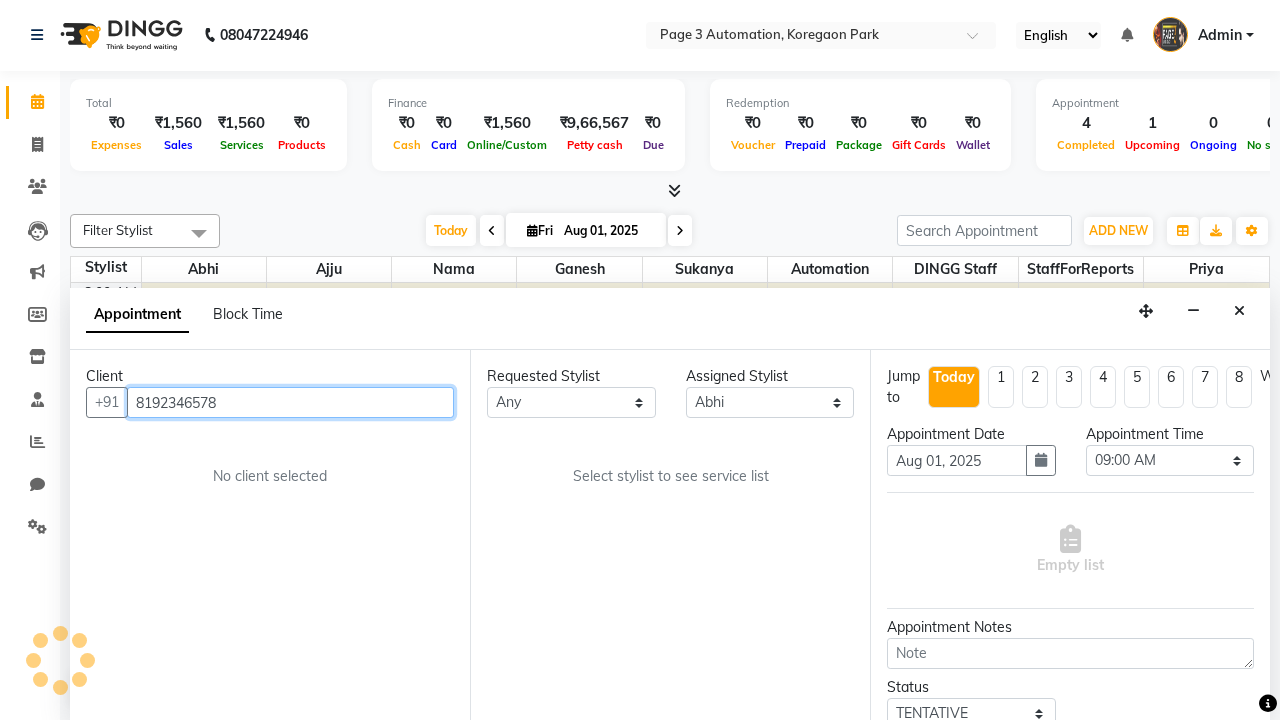 scroll, scrollTop: 0, scrollLeft: 0, axis: both 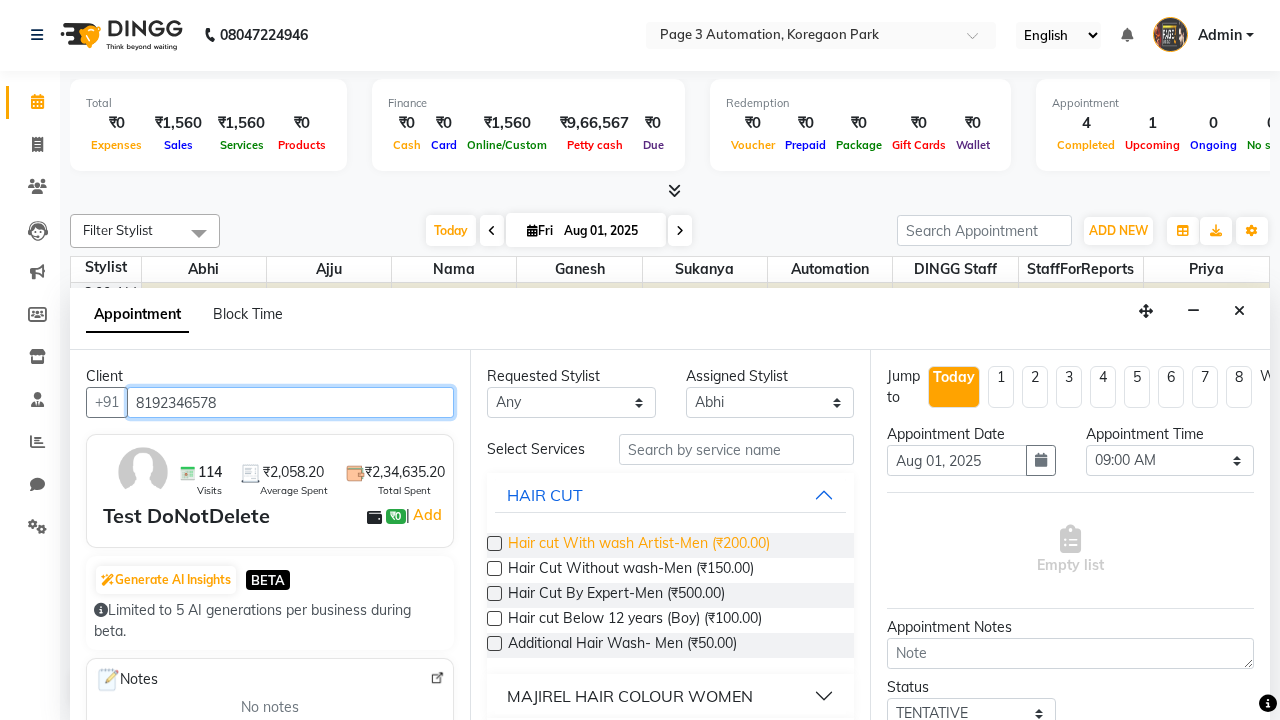 type on "8192346578" 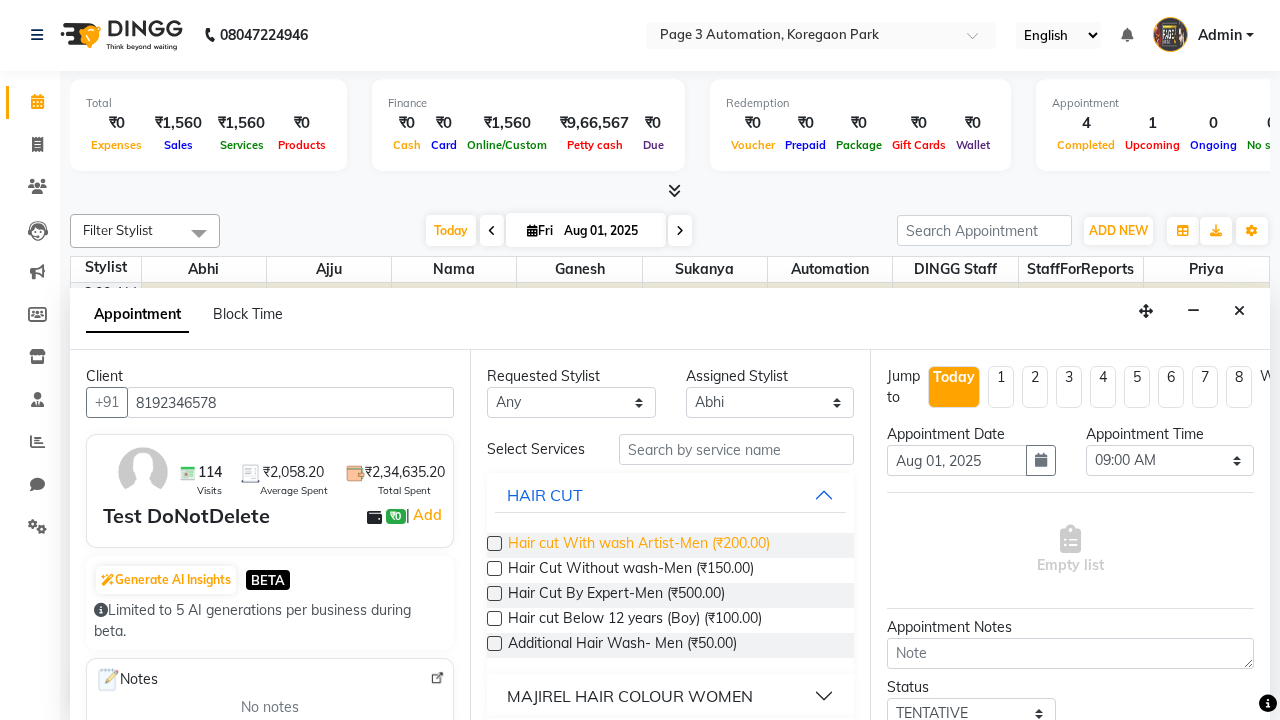 click on "Hair cut With wash Artist-Men (₹200.00)" at bounding box center [639, 545] 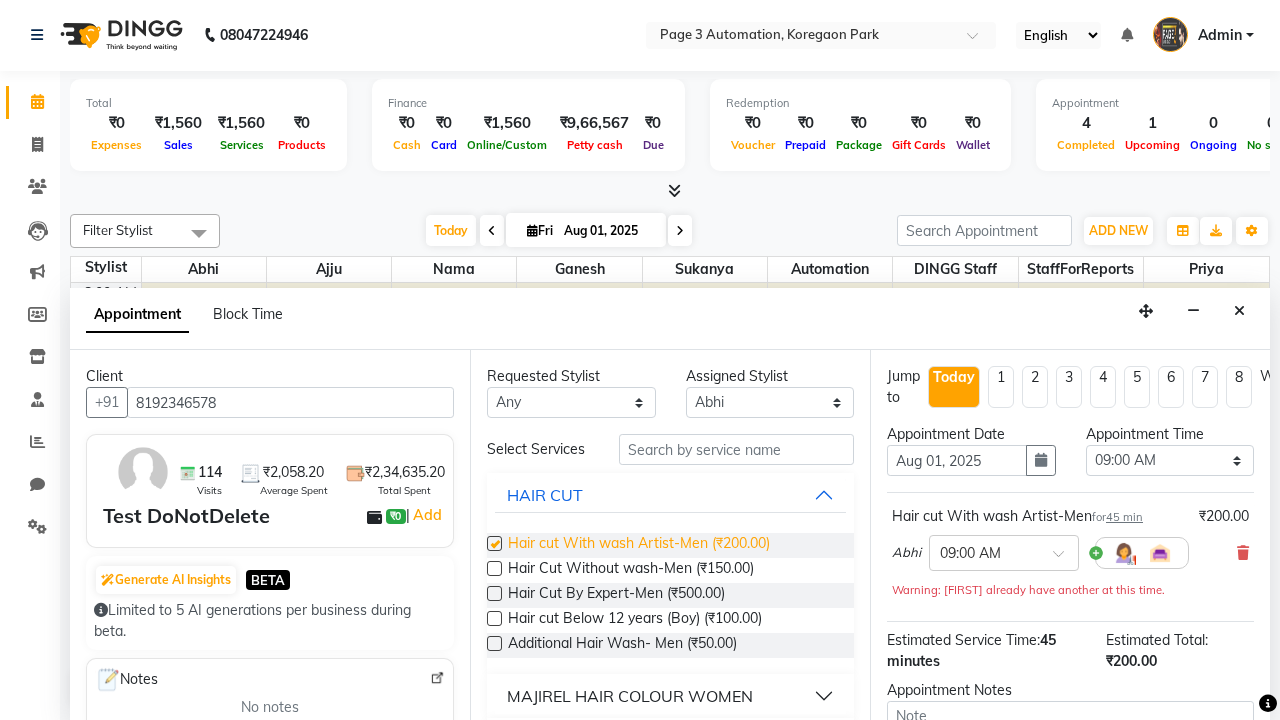 checkbox on "false" 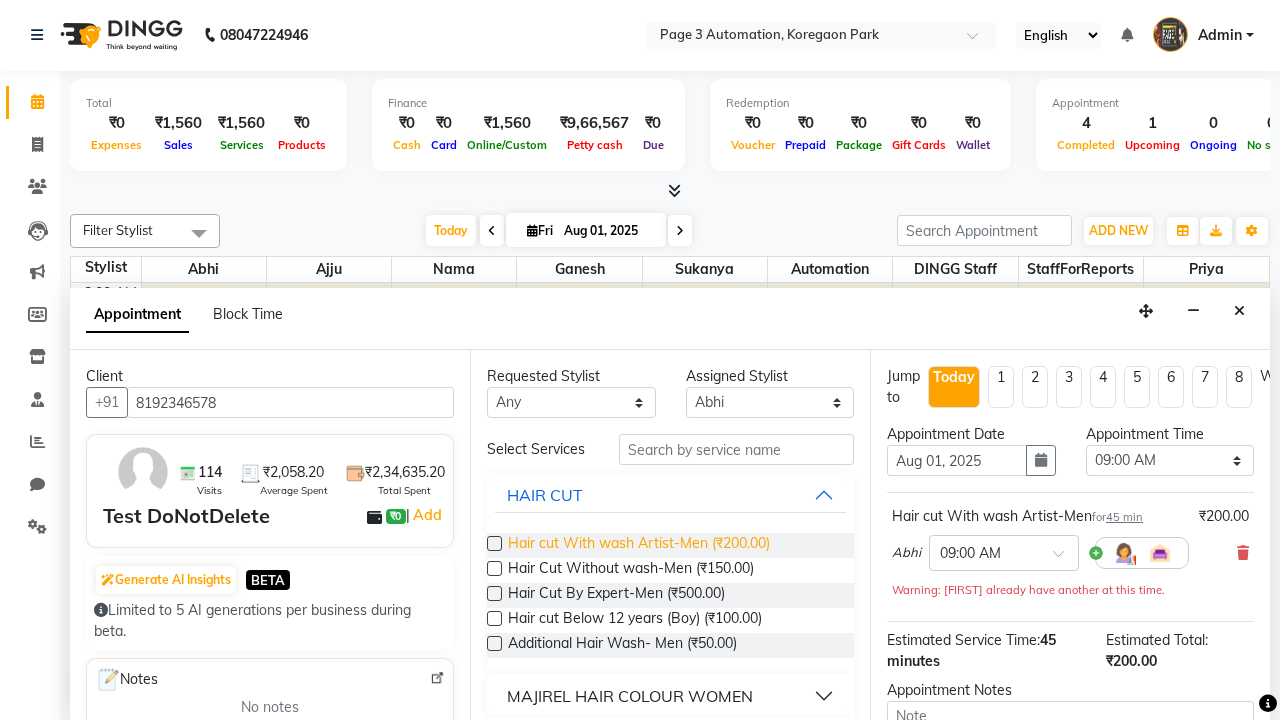 select on "630" 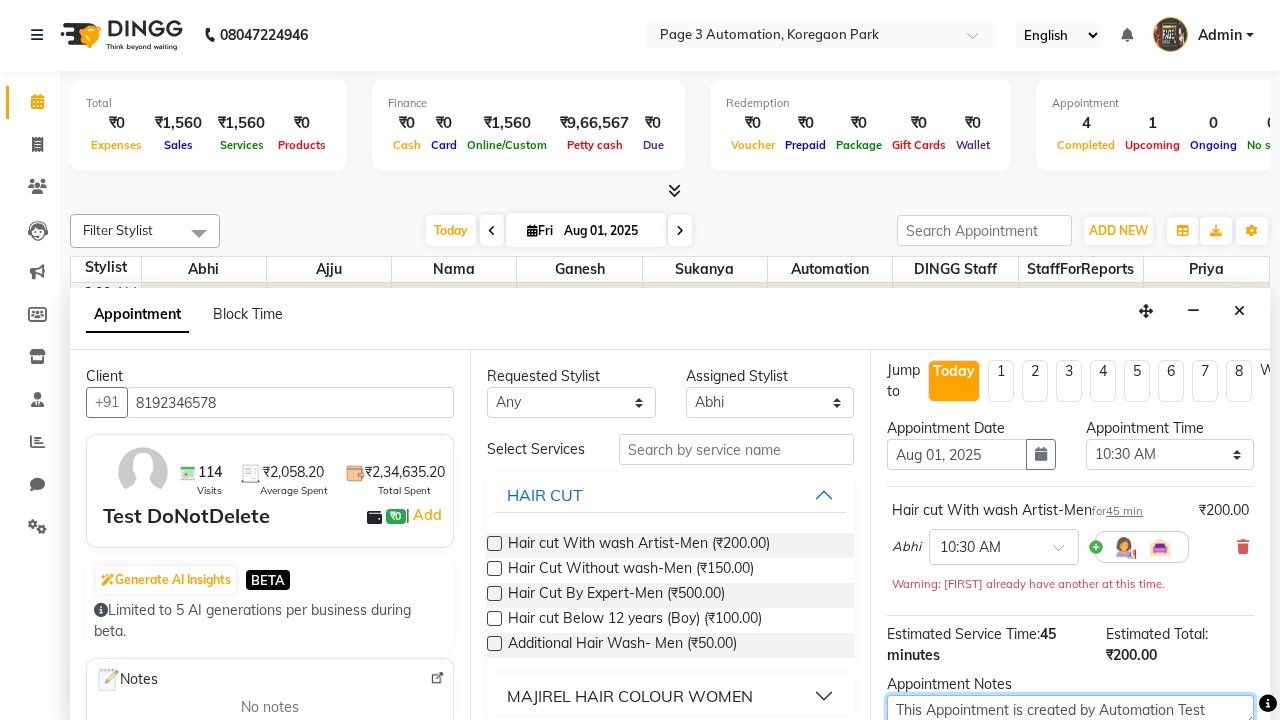 type on "This Appointment is created by Automation Test" 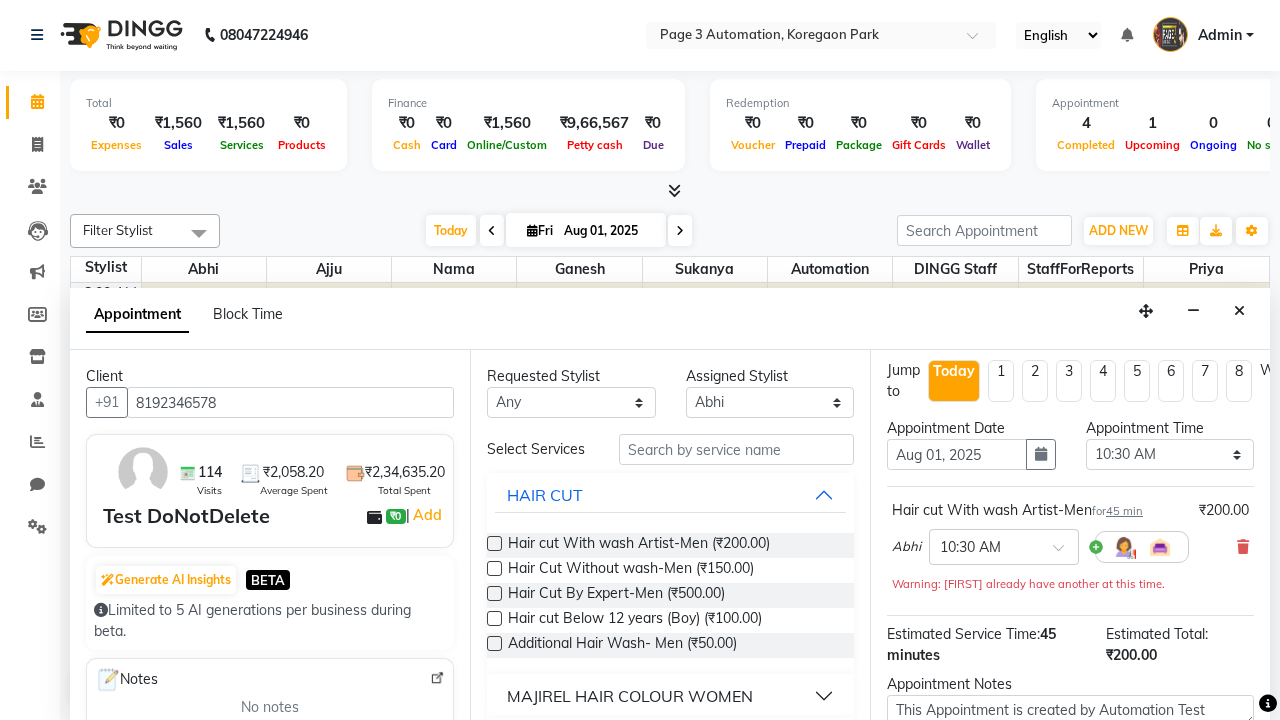 click at bounding box center (1097, 837) 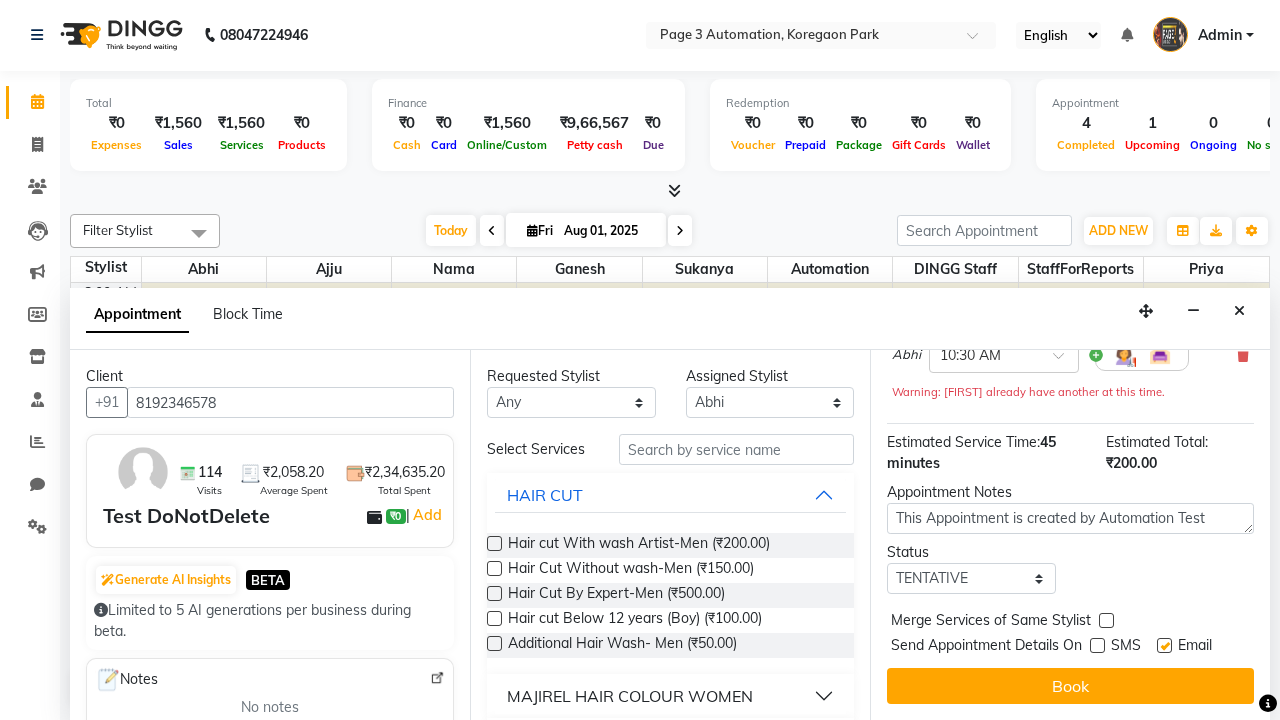 click at bounding box center [1164, 645] 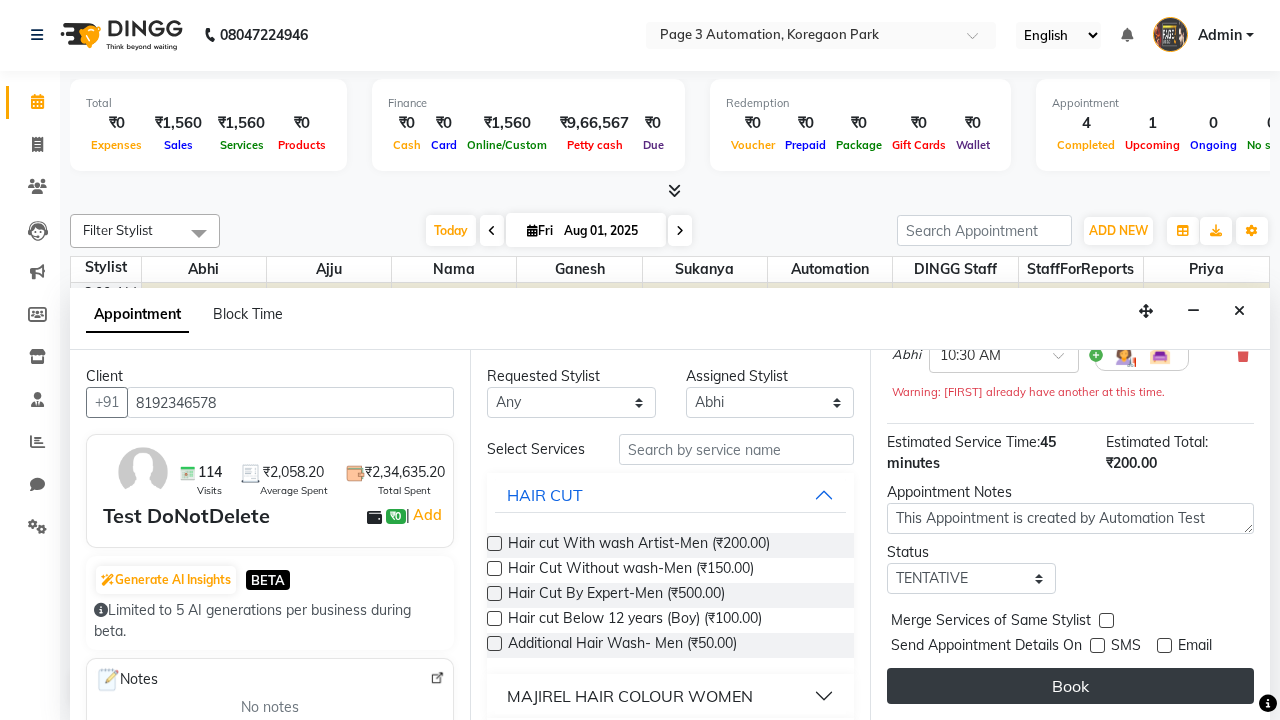 click on "Book" at bounding box center (1070, 686) 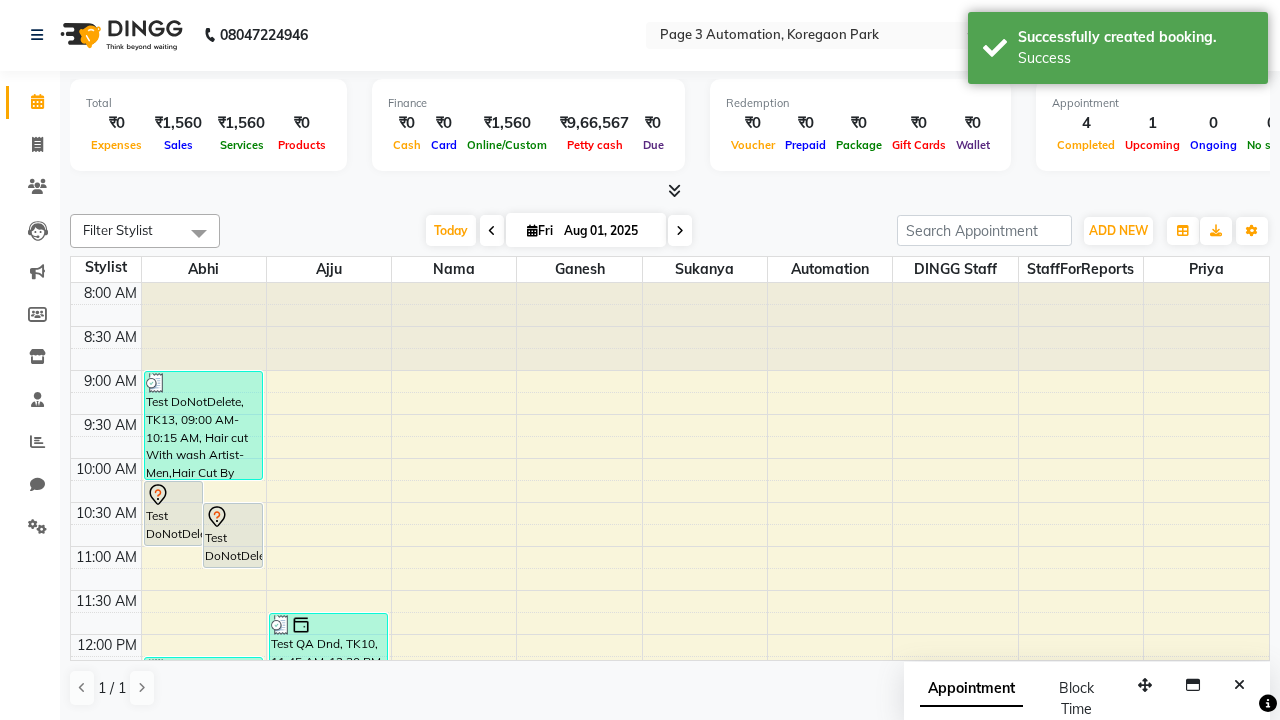 scroll, scrollTop: 0, scrollLeft: 0, axis: both 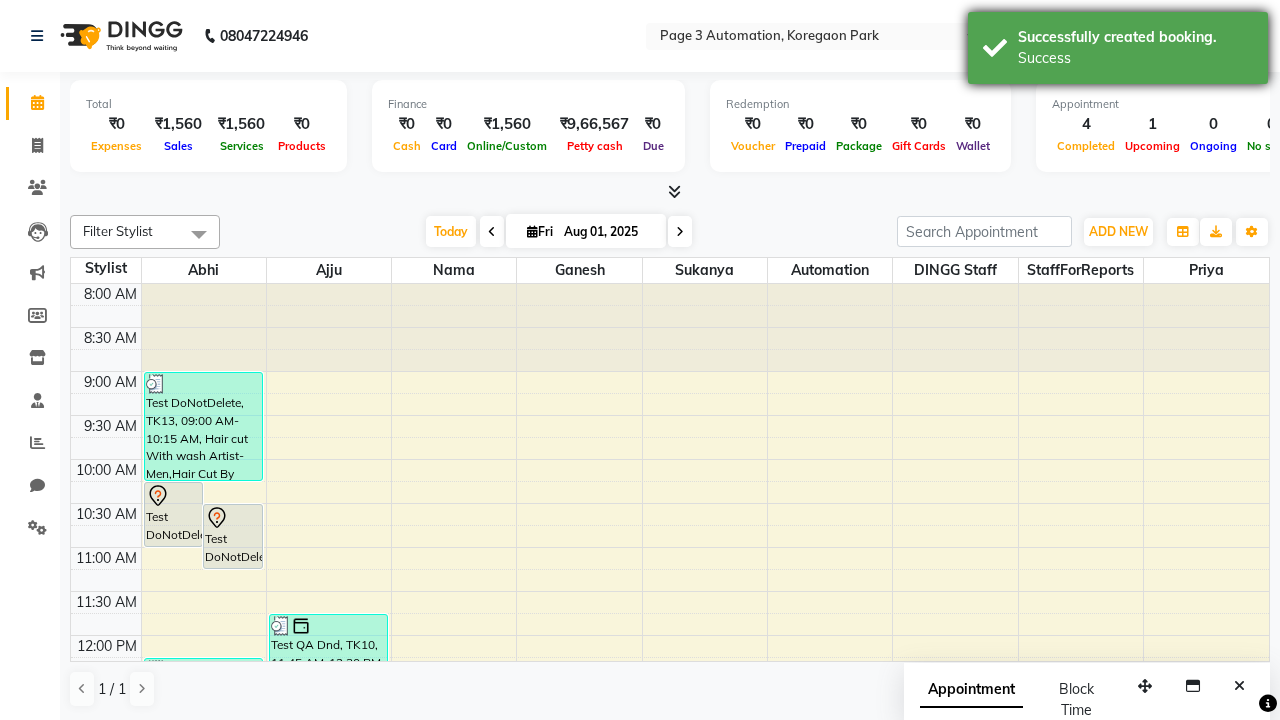click on "Success" at bounding box center (1135, 58) 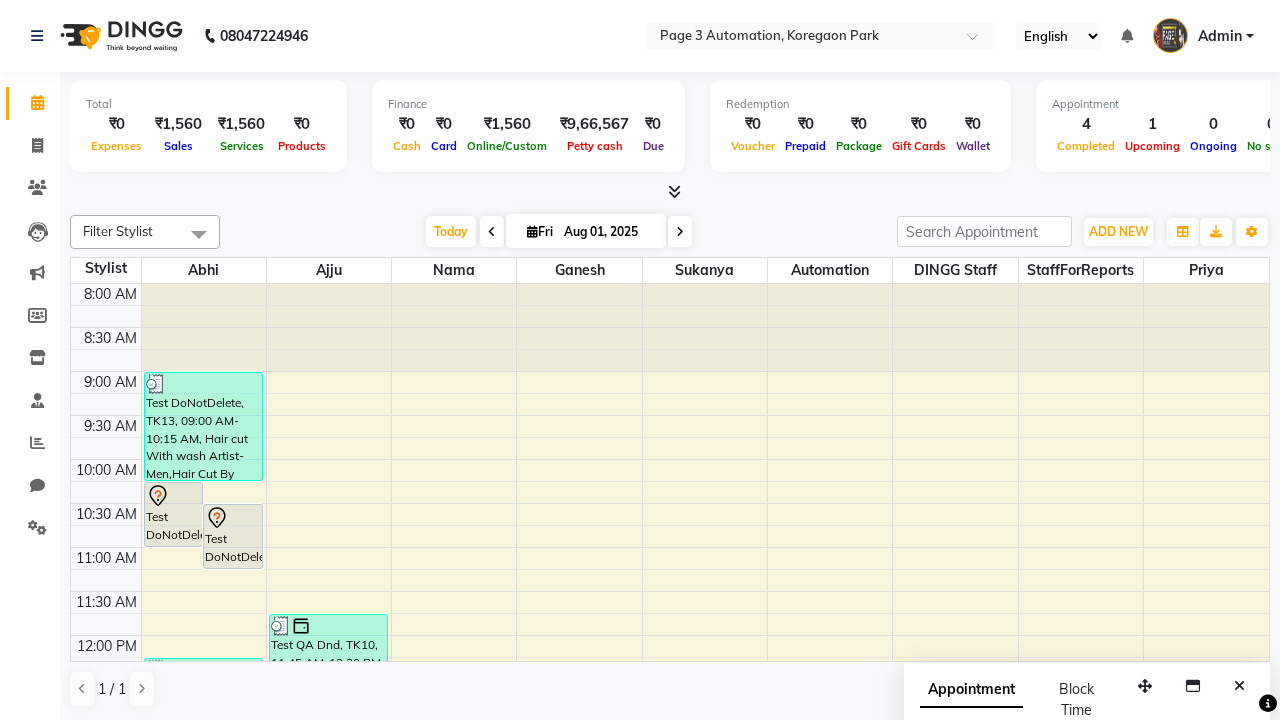 click at bounding box center (199, 234) 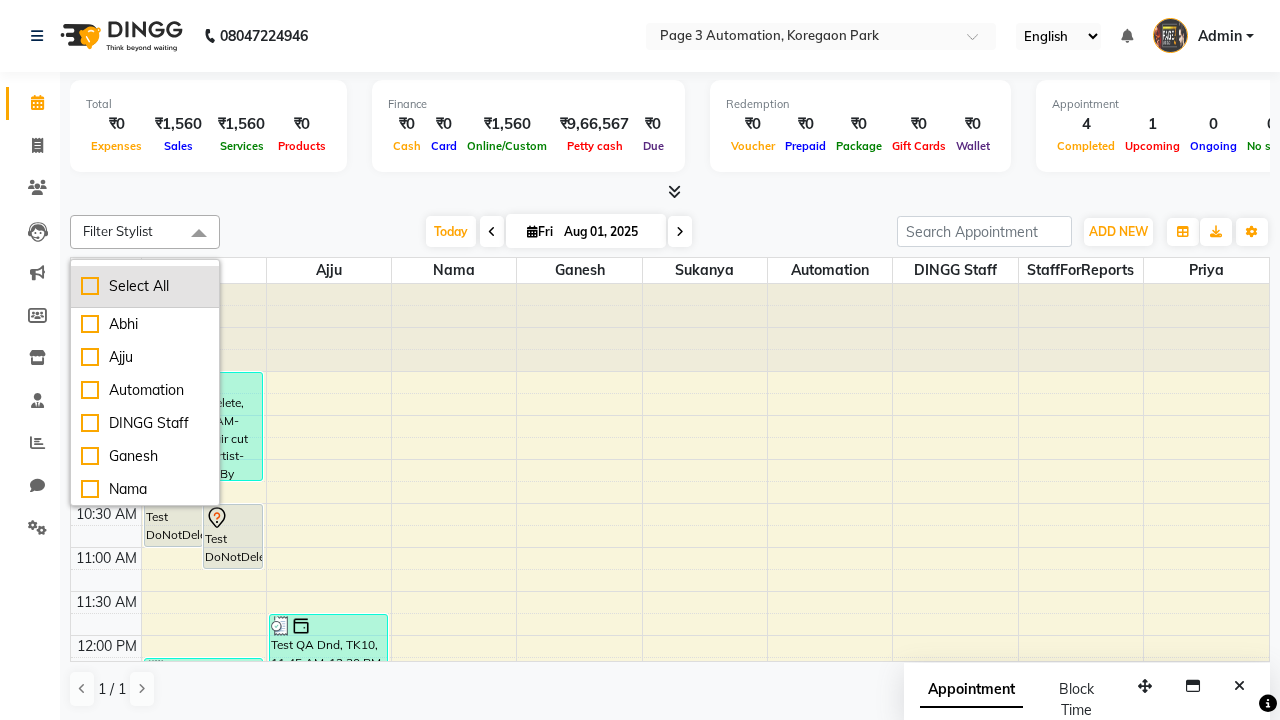 click on "Select All" at bounding box center [145, 286] 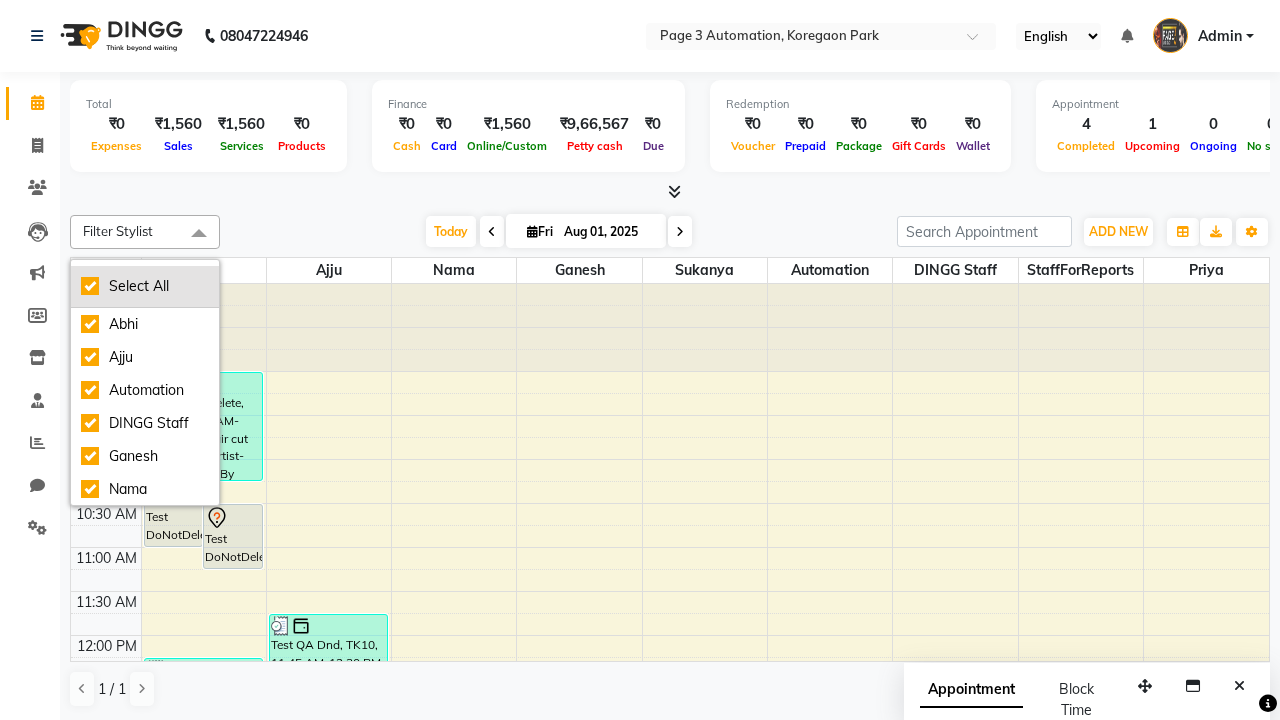 checkbox on "true" 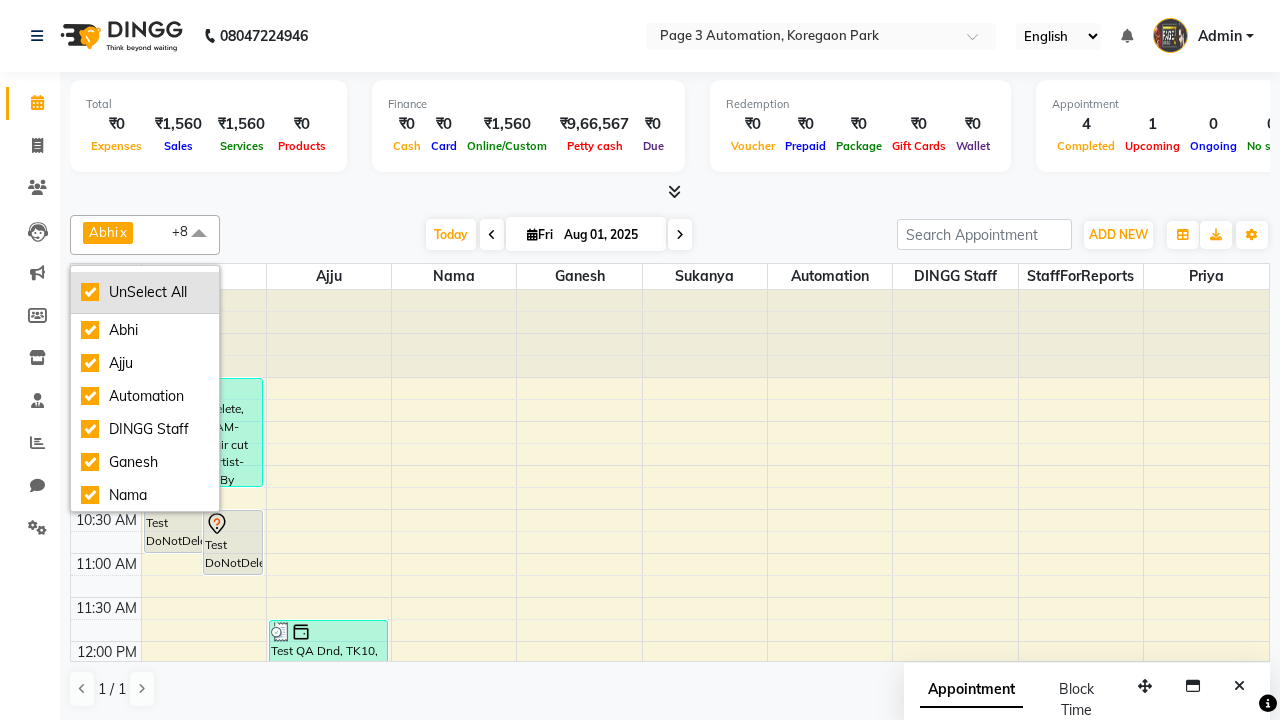 click on "UnSelect All" at bounding box center [145, 292] 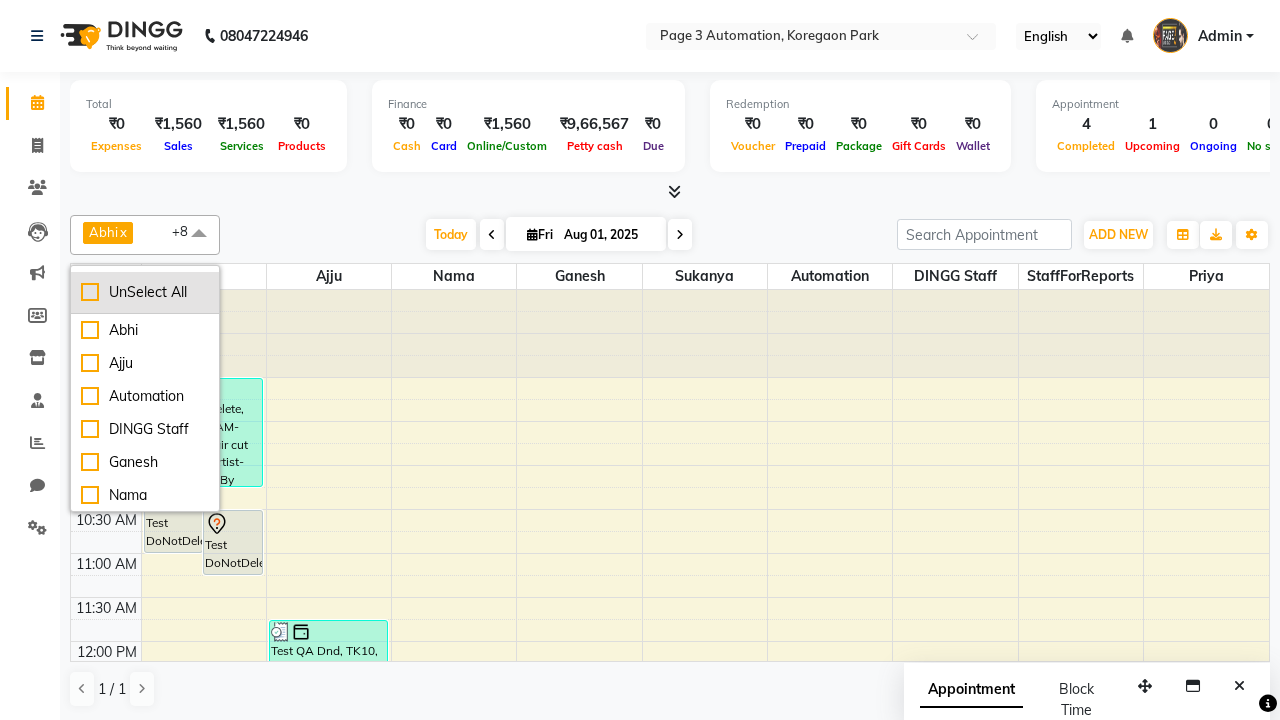 checkbox on "false" 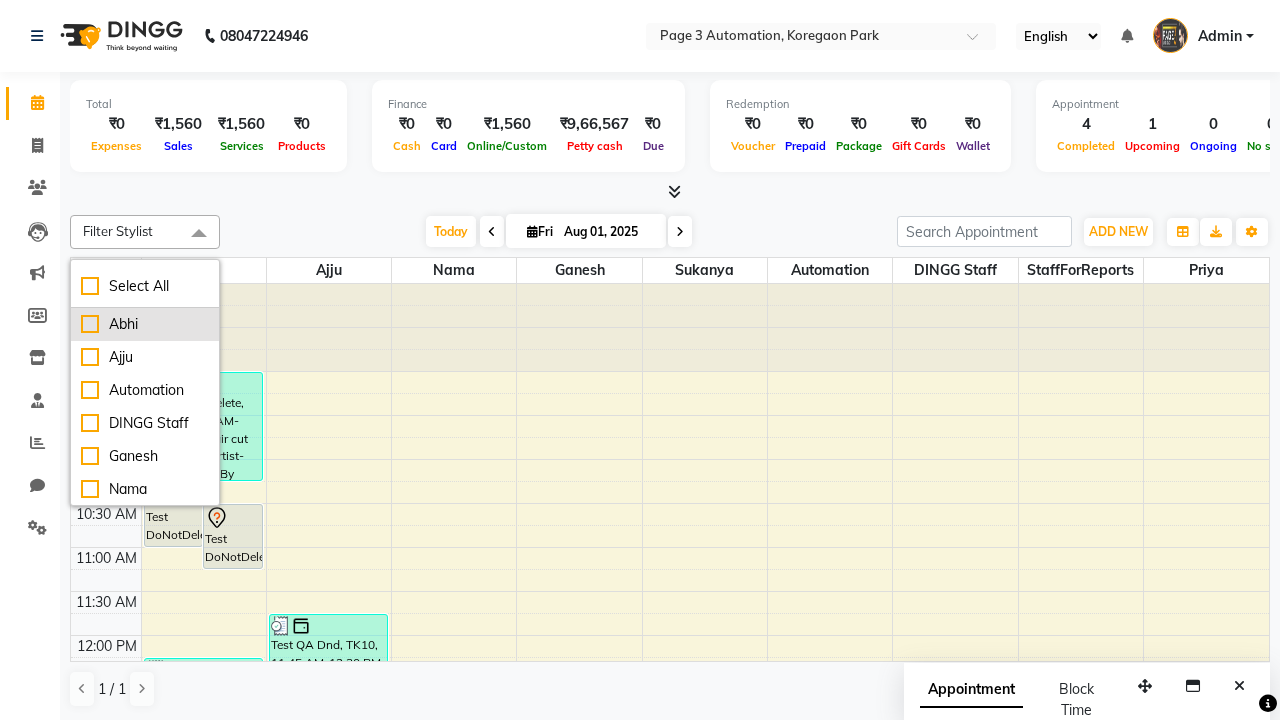 click on "Abhi" at bounding box center [145, 324] 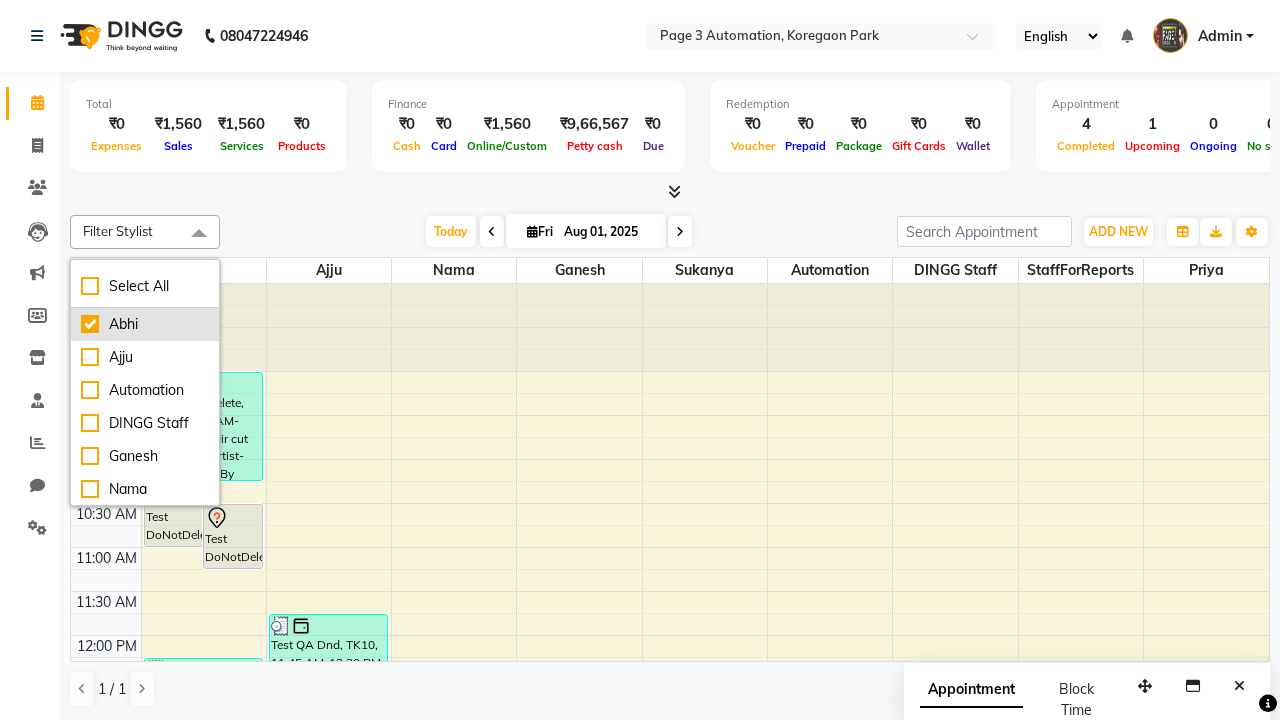 checkbox on "true" 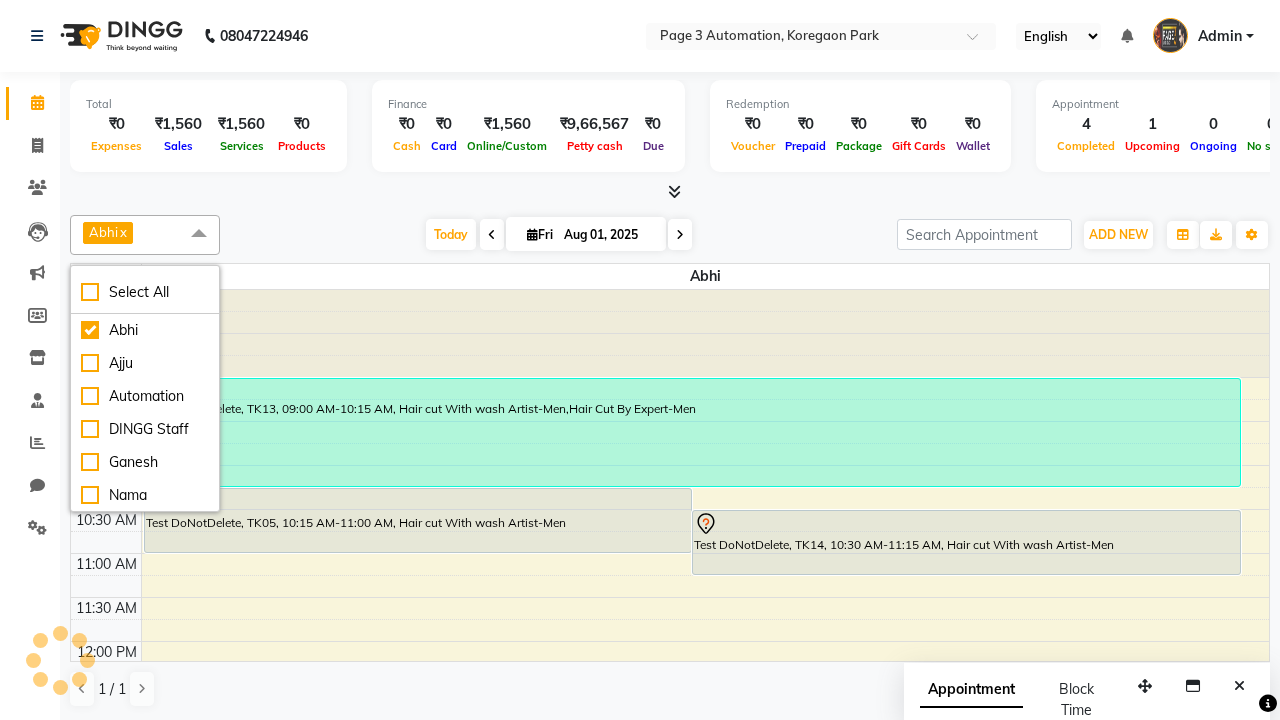 click at bounding box center [199, 234] 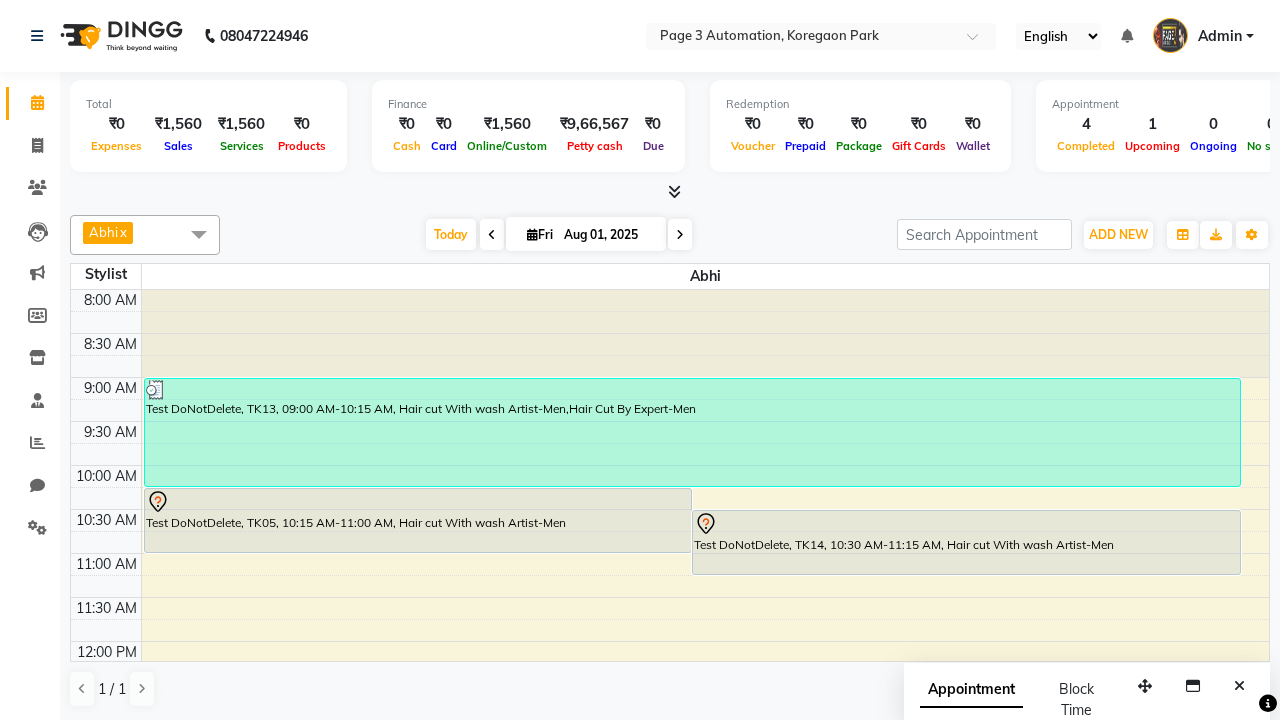 click on "Test DoNotDelete, TK14, 10:30 AM-11:15 AM, Hair cut With wash Artist-Men" at bounding box center (966, 542) 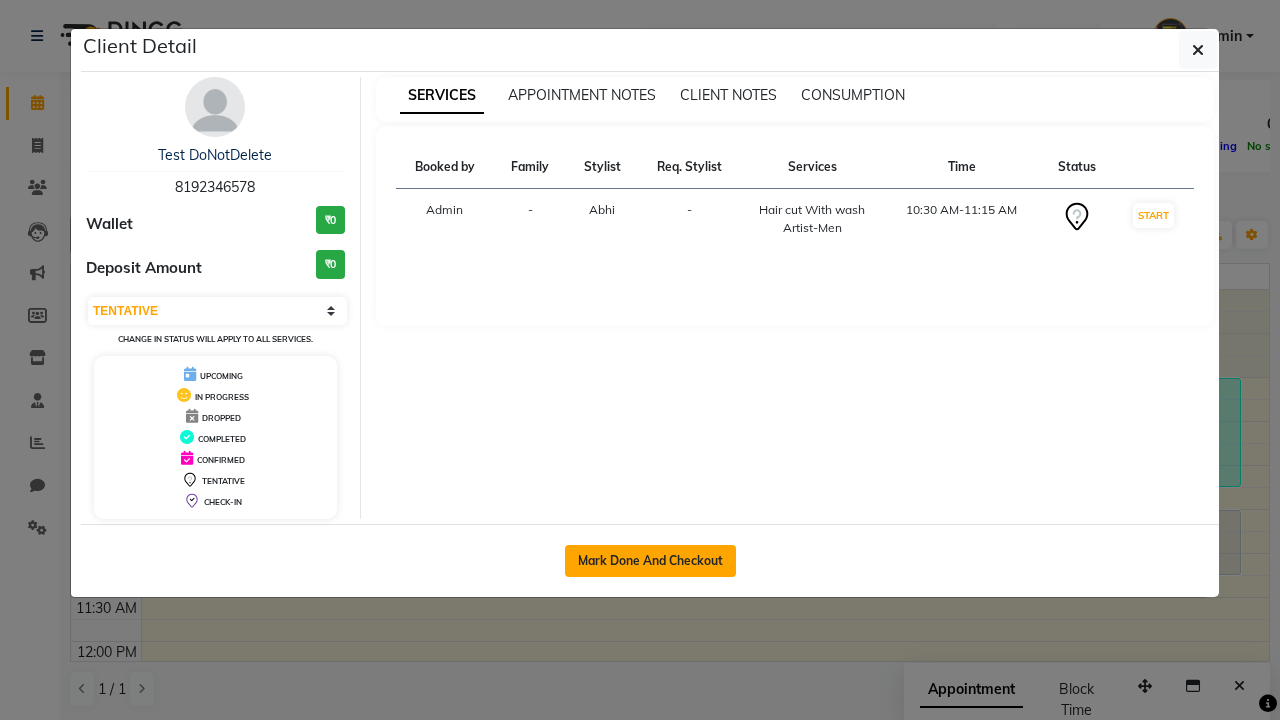 click on "Mark Done And Checkout" 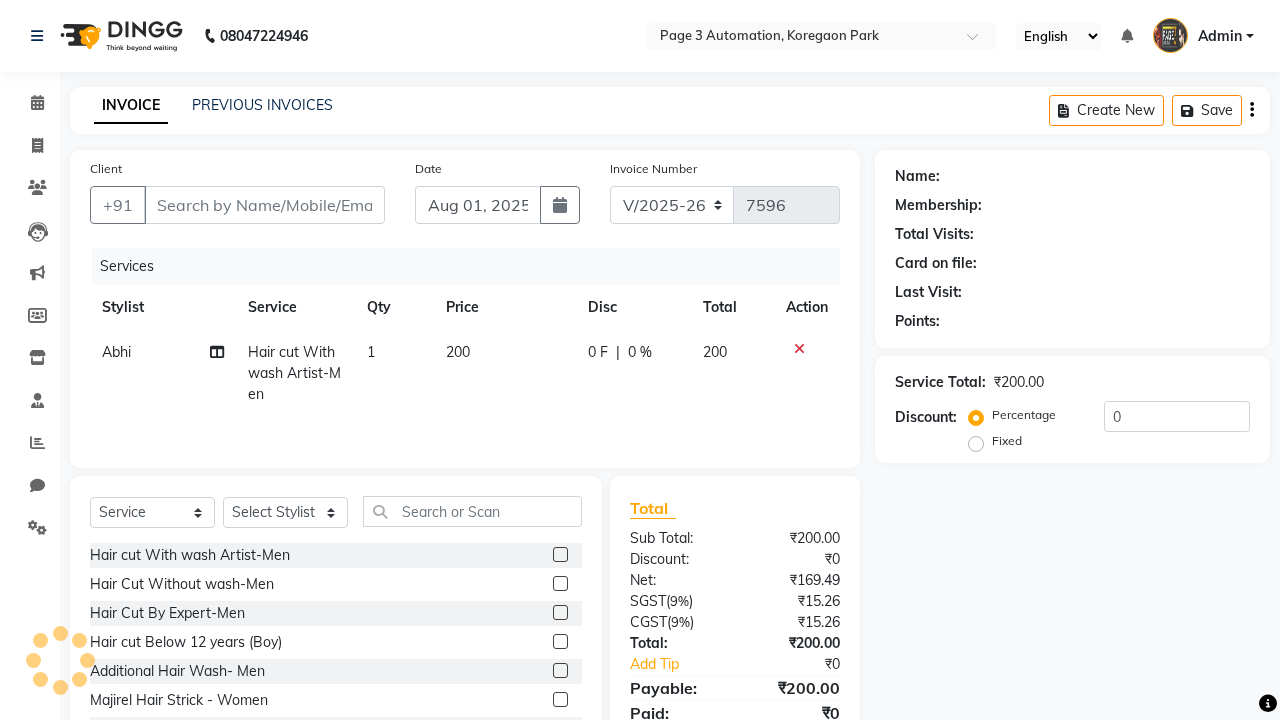 type on "8192346578" 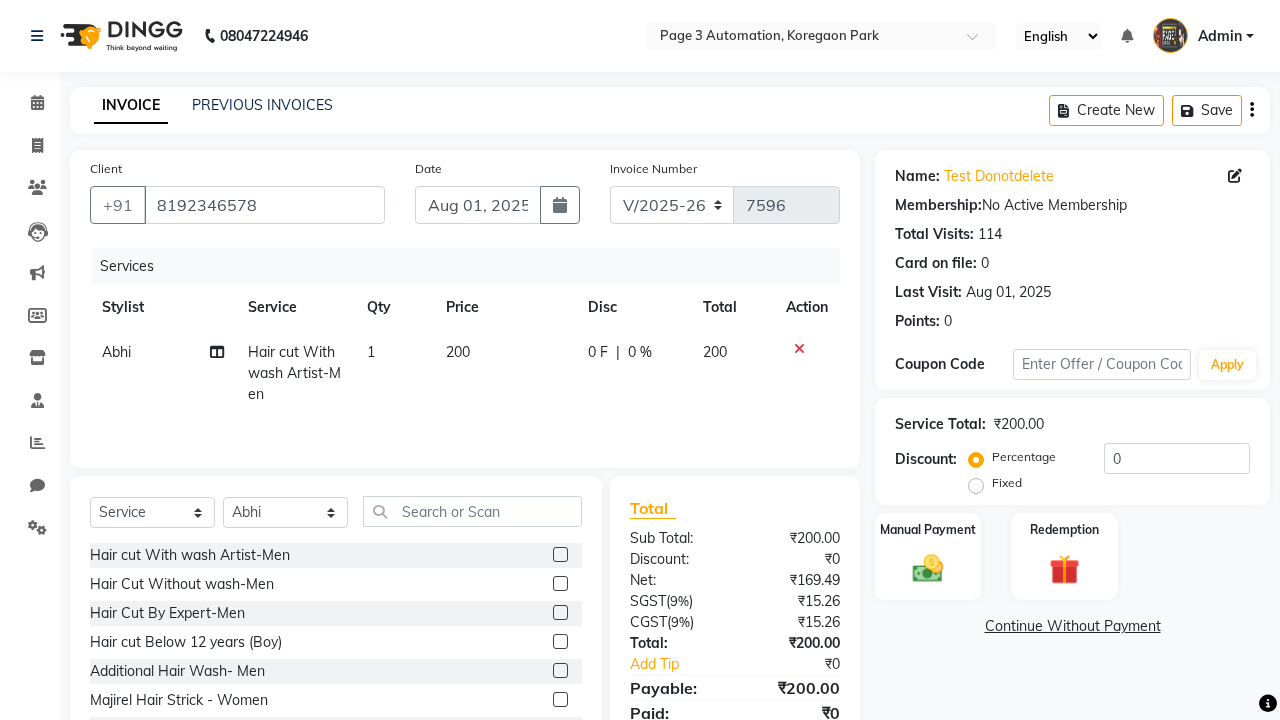 select on "71572" 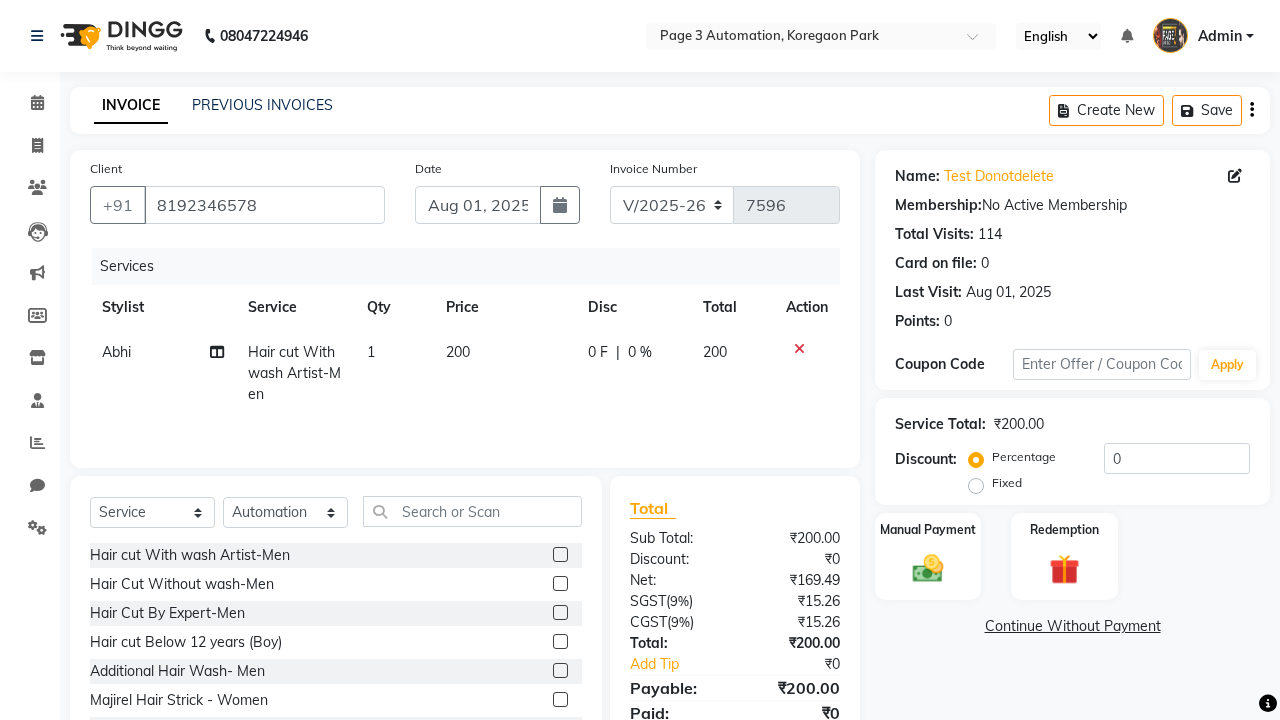 click 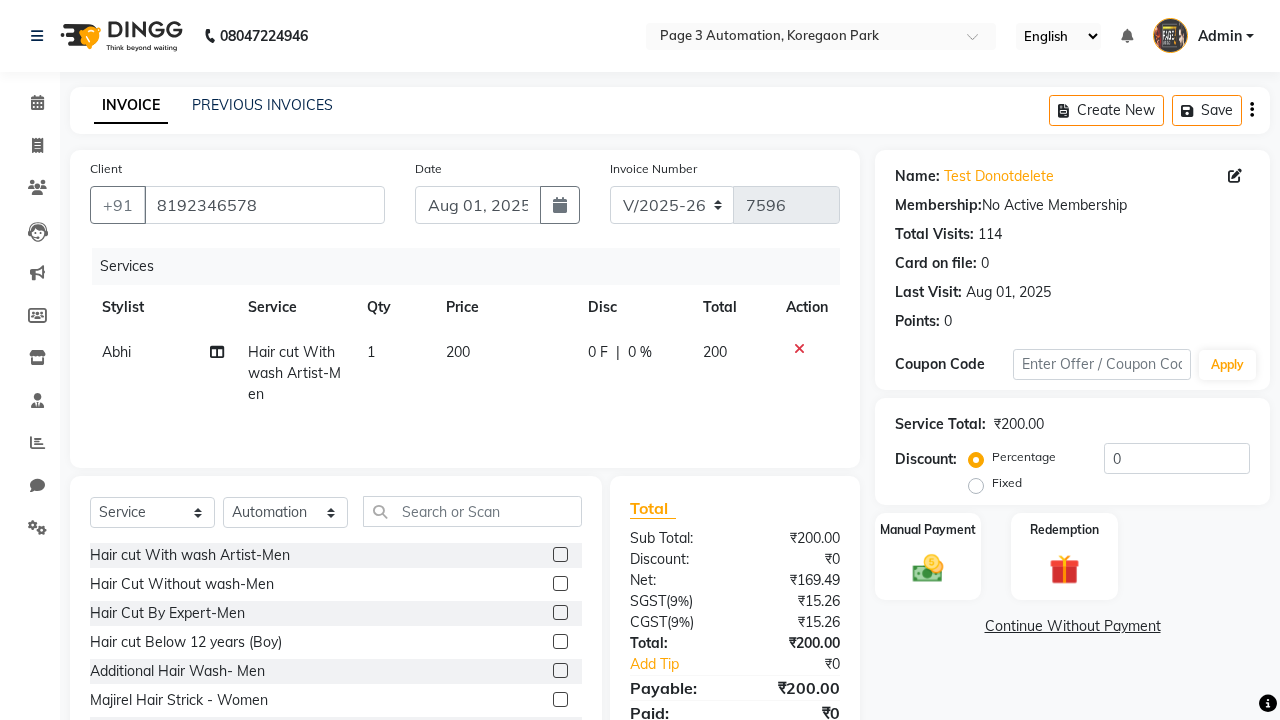 click at bounding box center [559, 584] 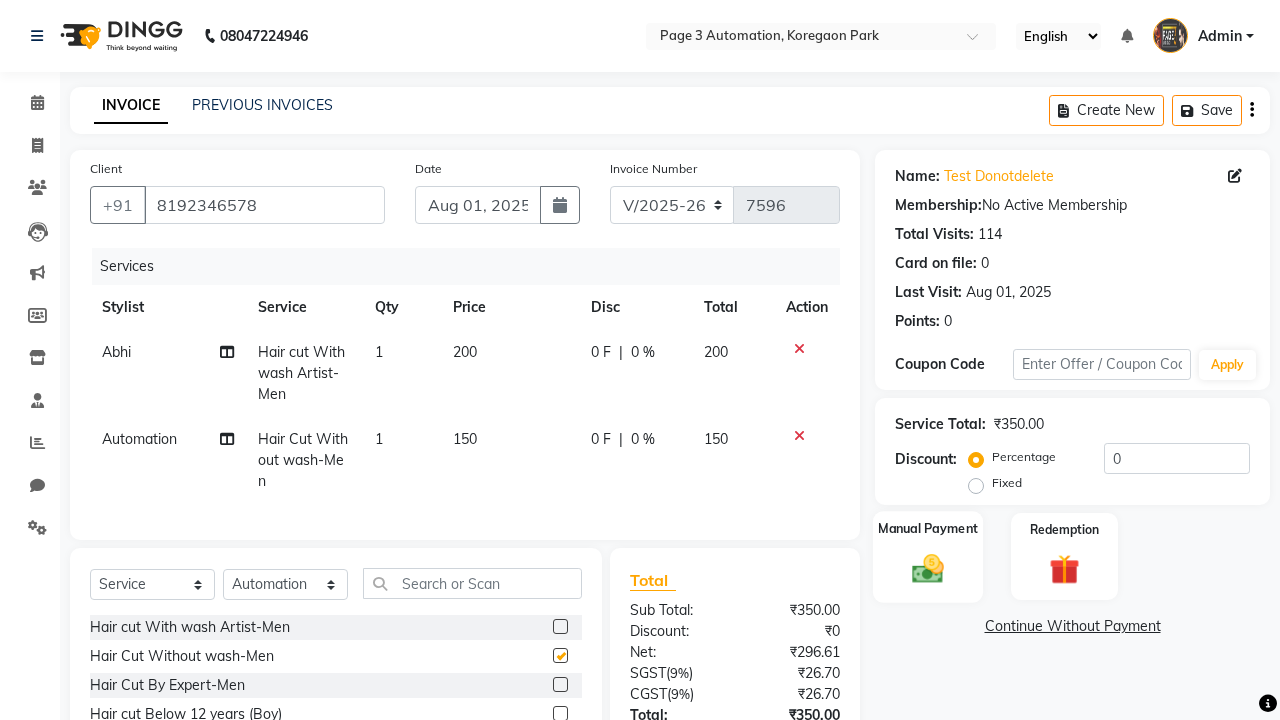 click 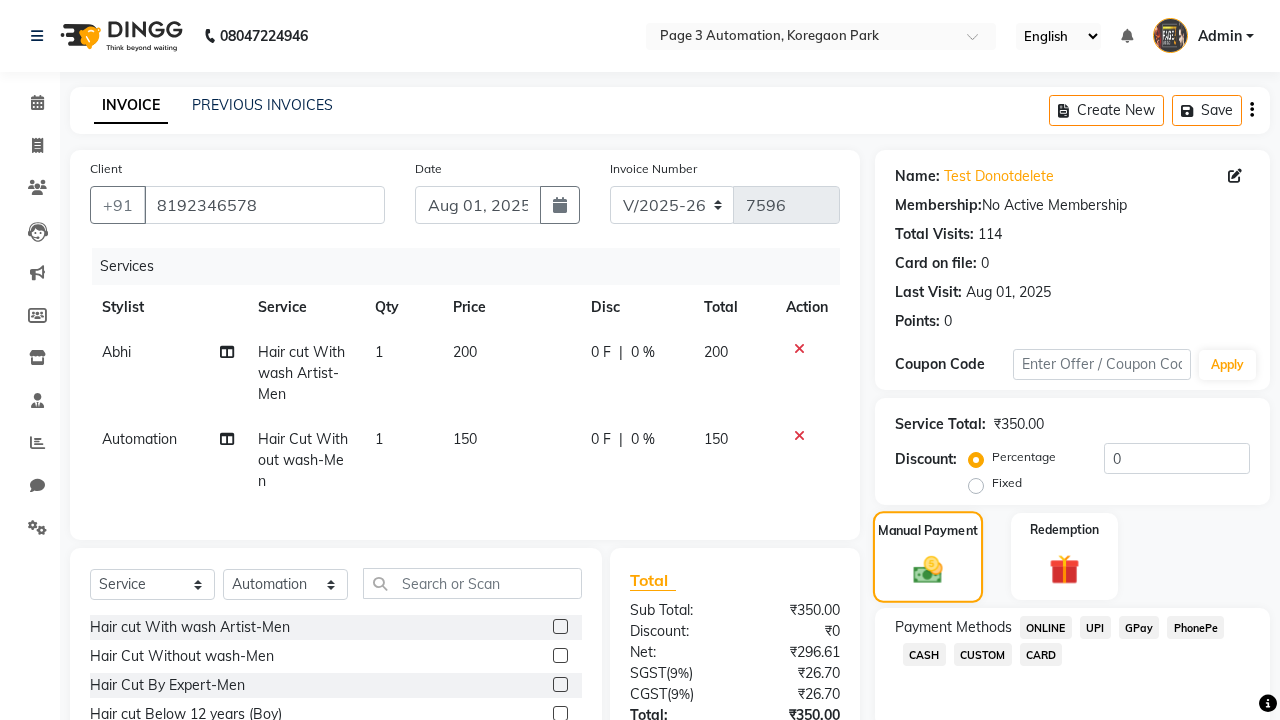 checkbox on "false" 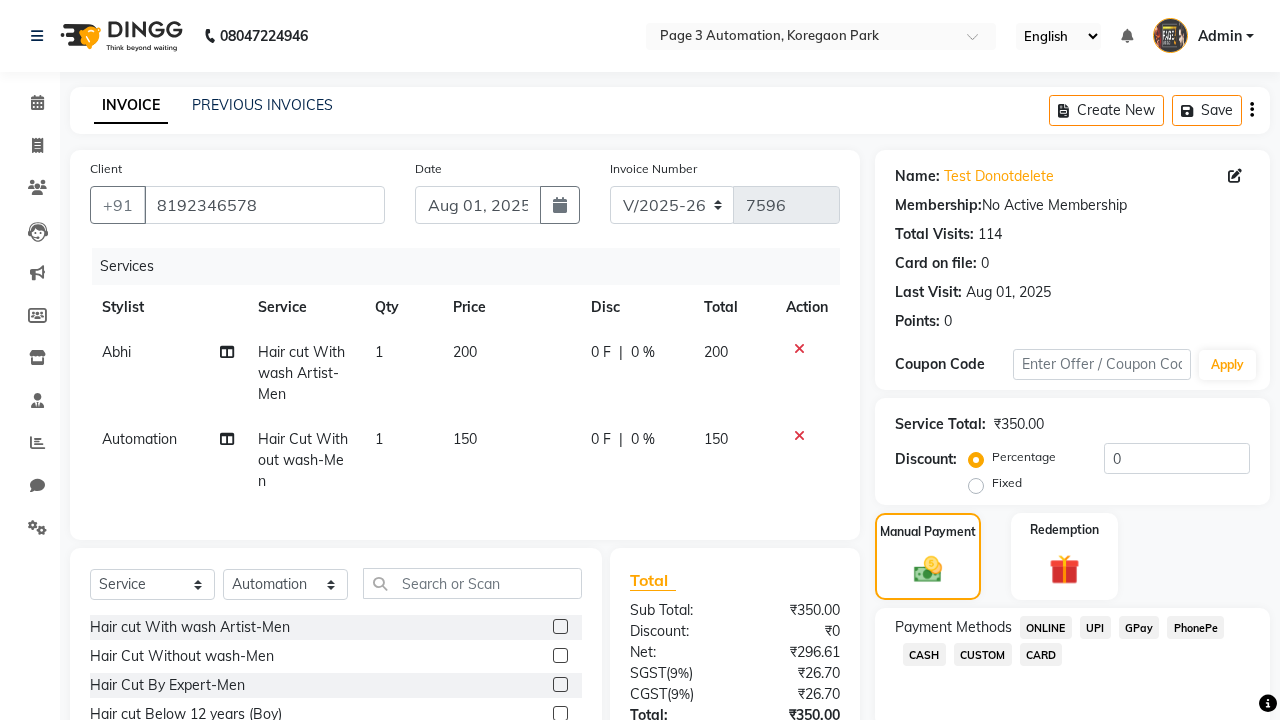 click on "ONLINE" 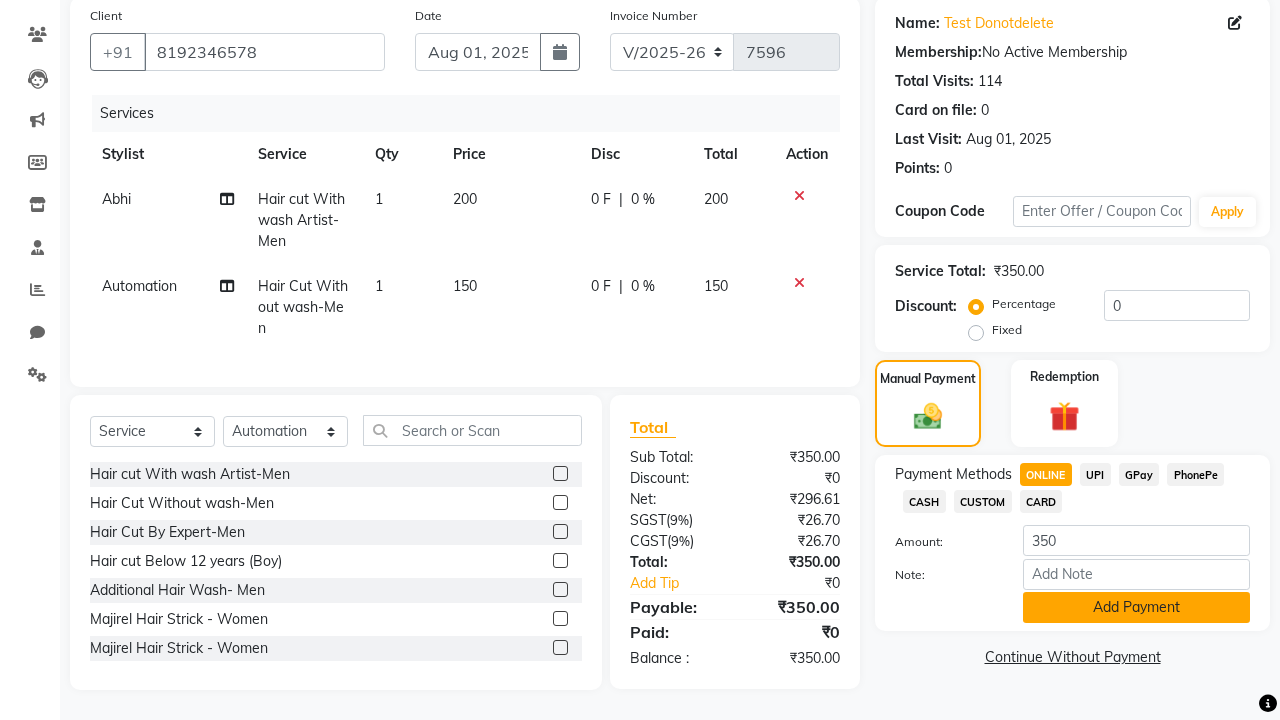 click on "Add Payment" 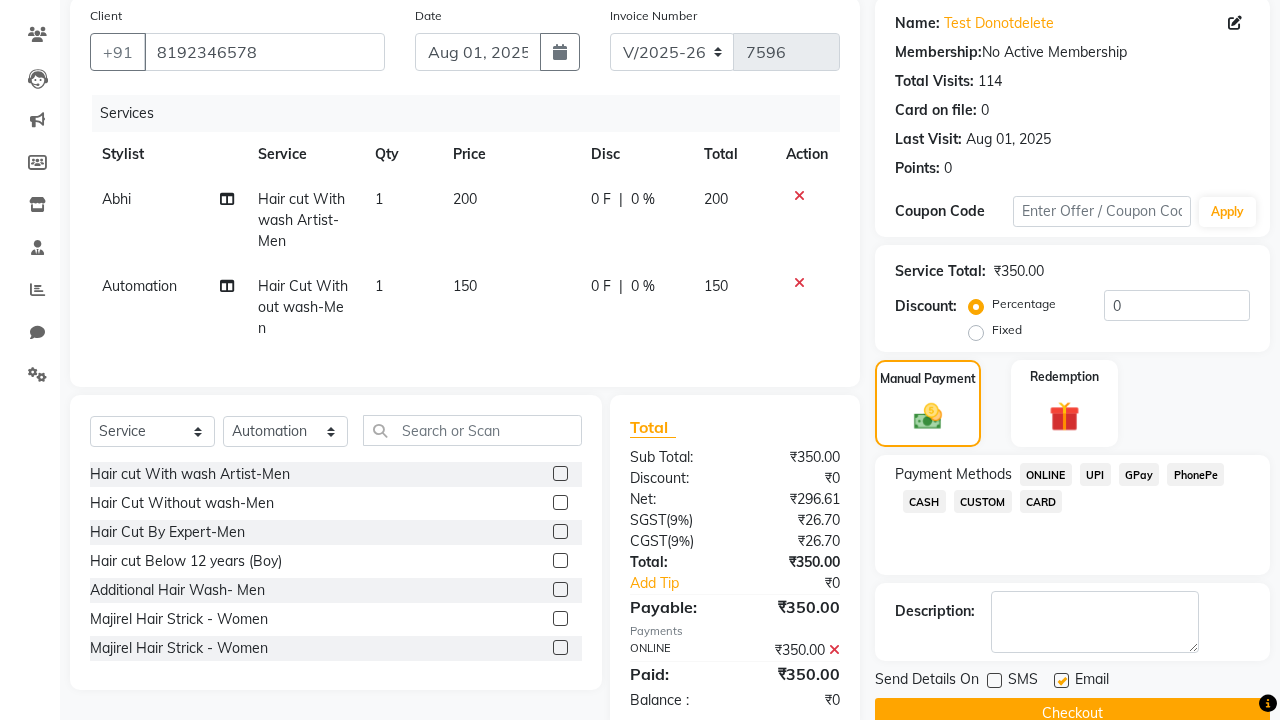click 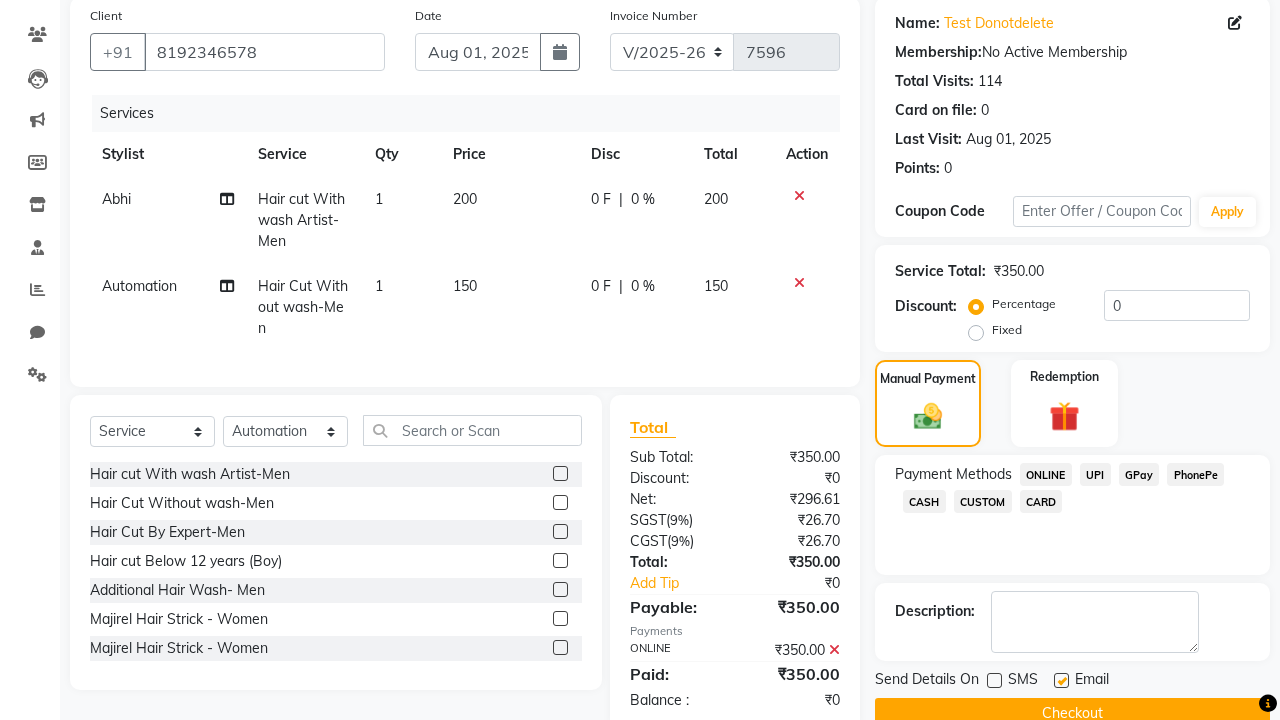click at bounding box center (1060, 681) 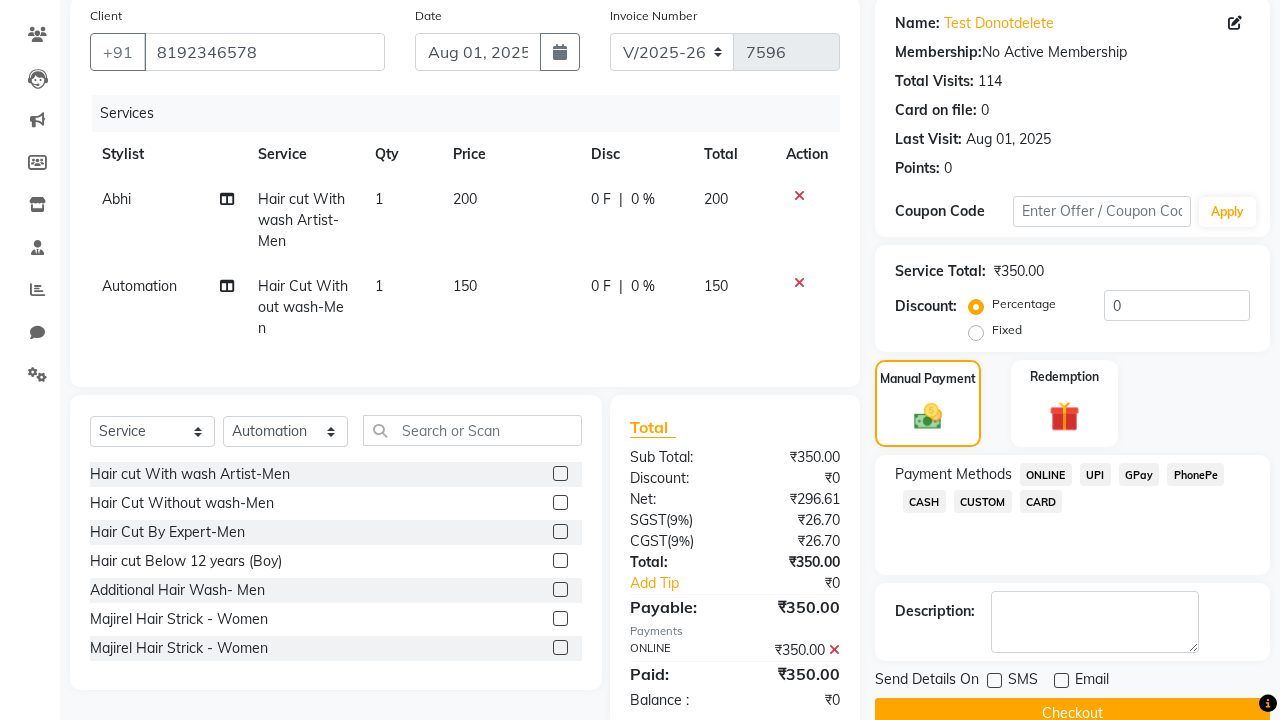 click on "Checkout" 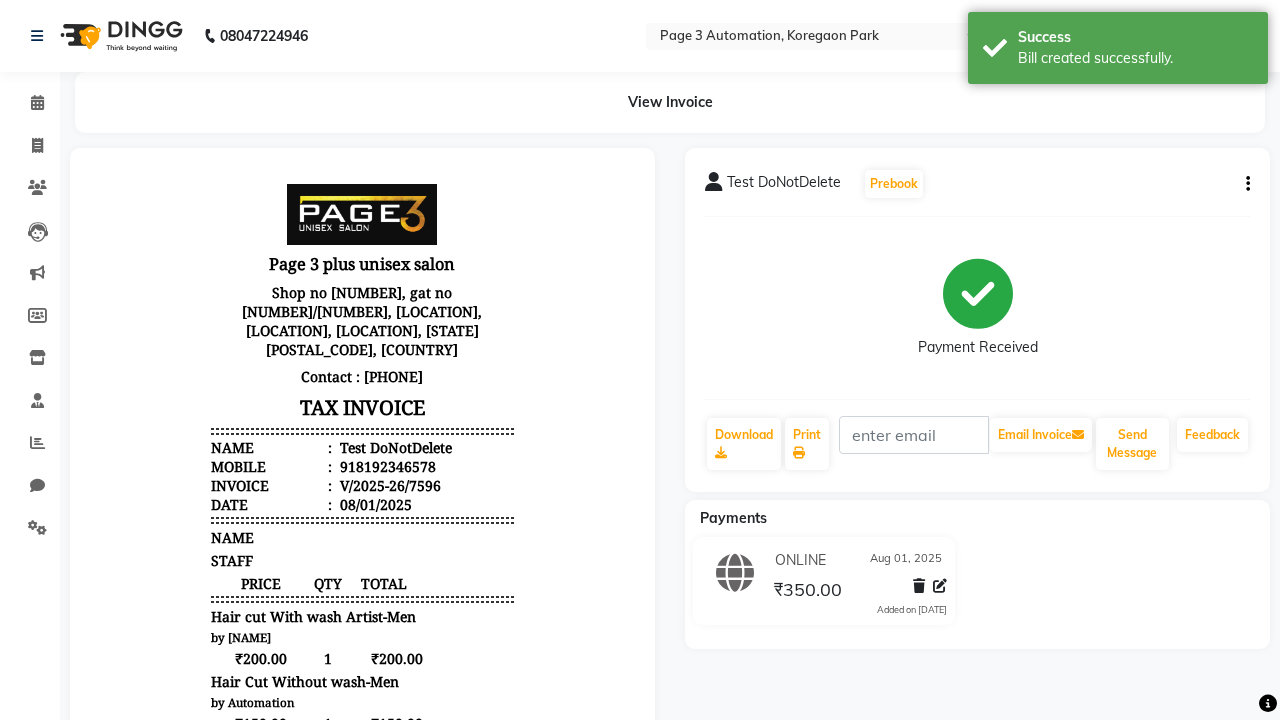 scroll, scrollTop: 0, scrollLeft: 0, axis: both 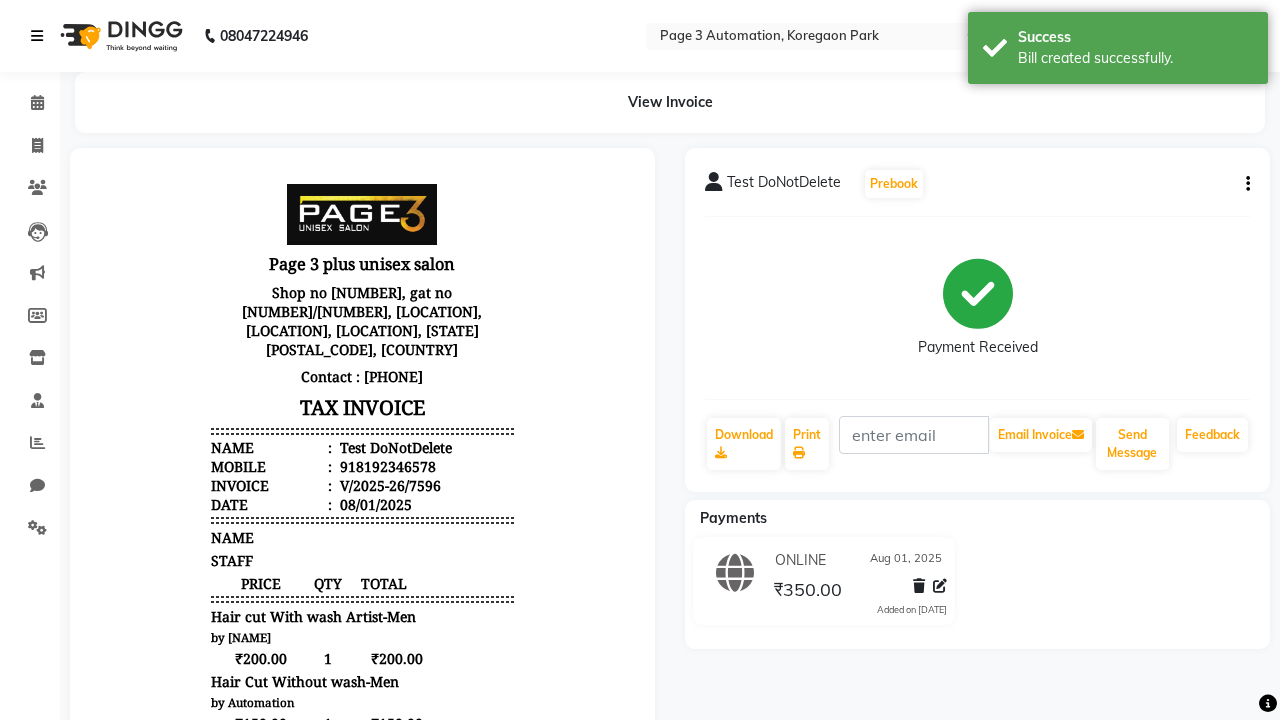 click on "Bill created successfully." at bounding box center (1135, 58) 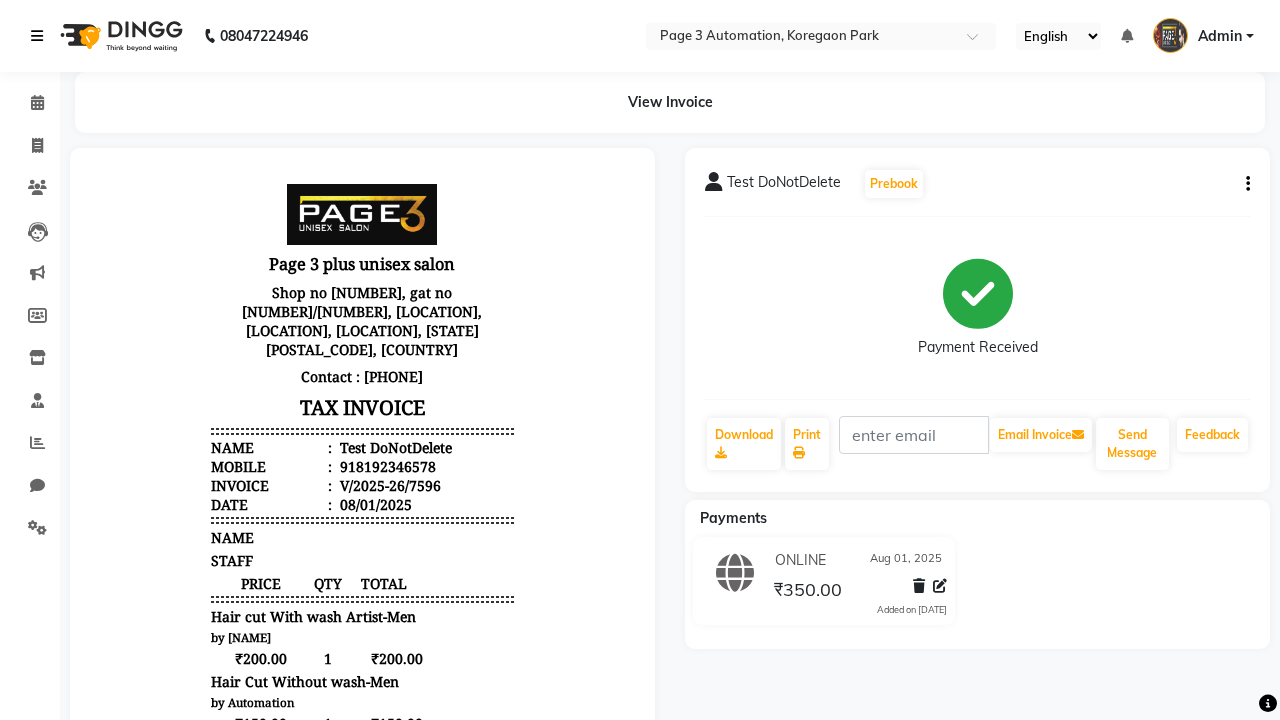 click at bounding box center (37, 36) 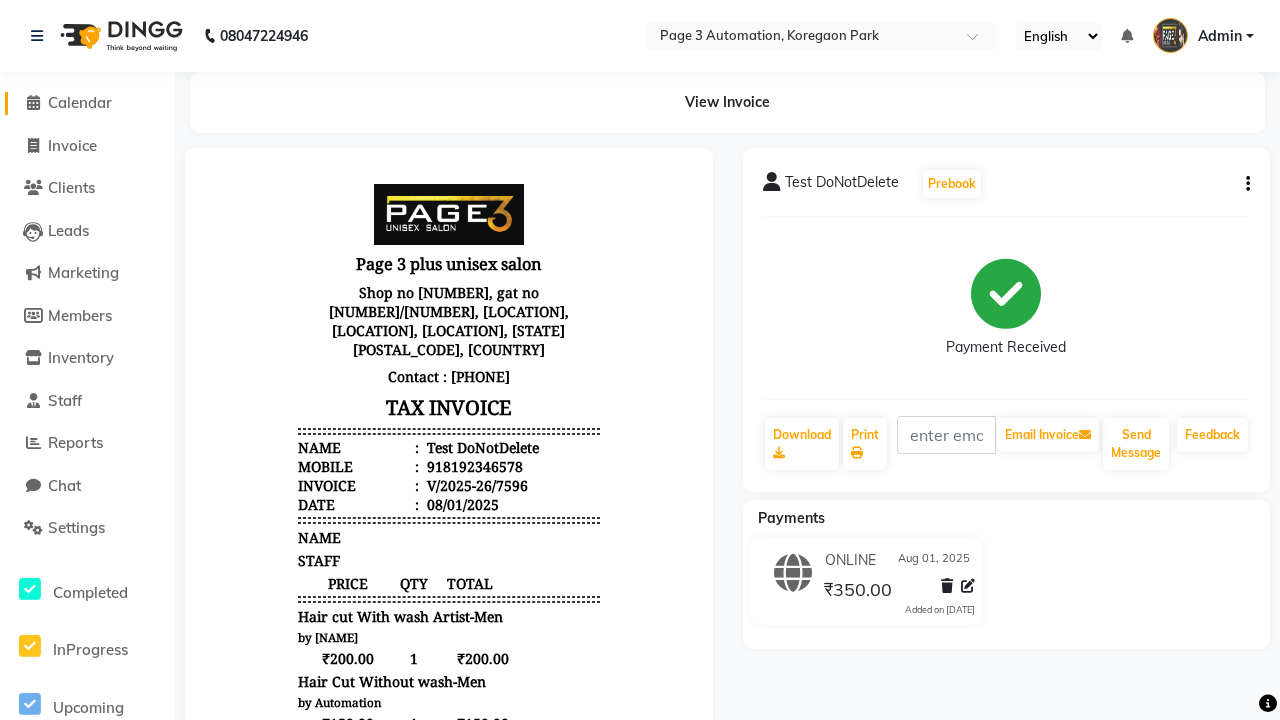 click on "Calendar" 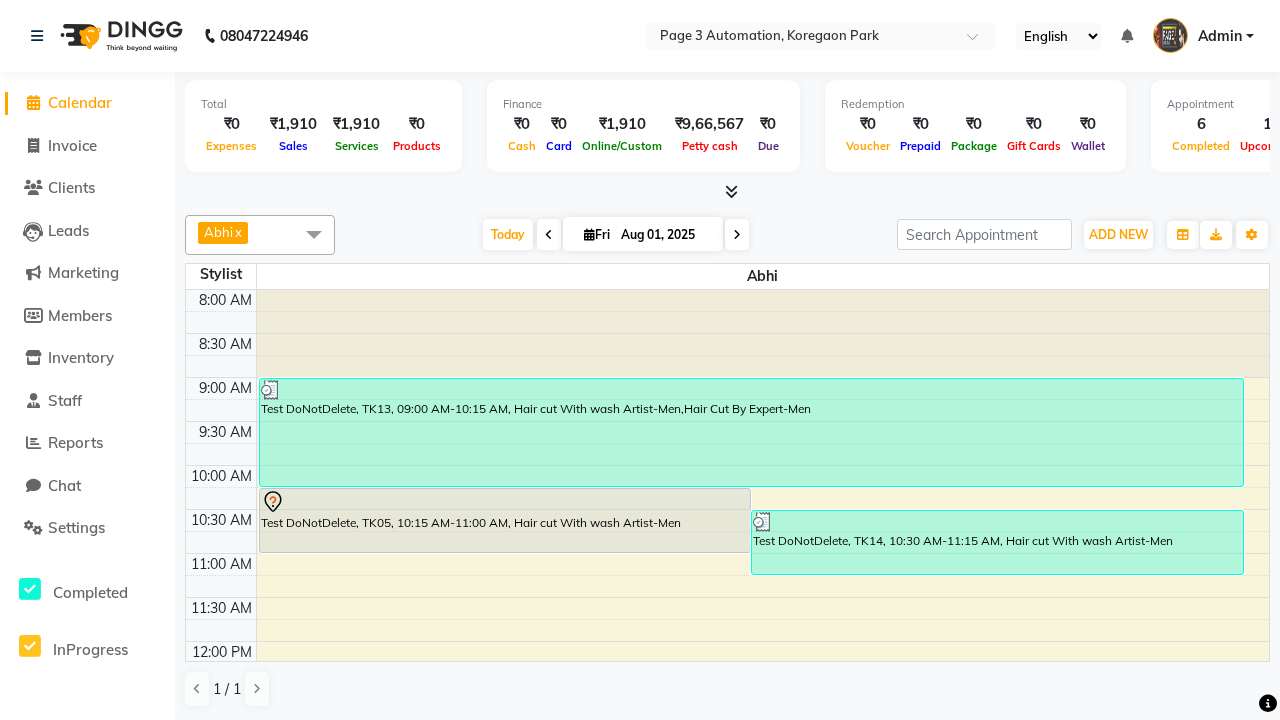 click on "Test DoNotDelete, TK14, 10:30 AM-11:15 AM, Hair cut With wash Artist-Men" at bounding box center [997, 542] 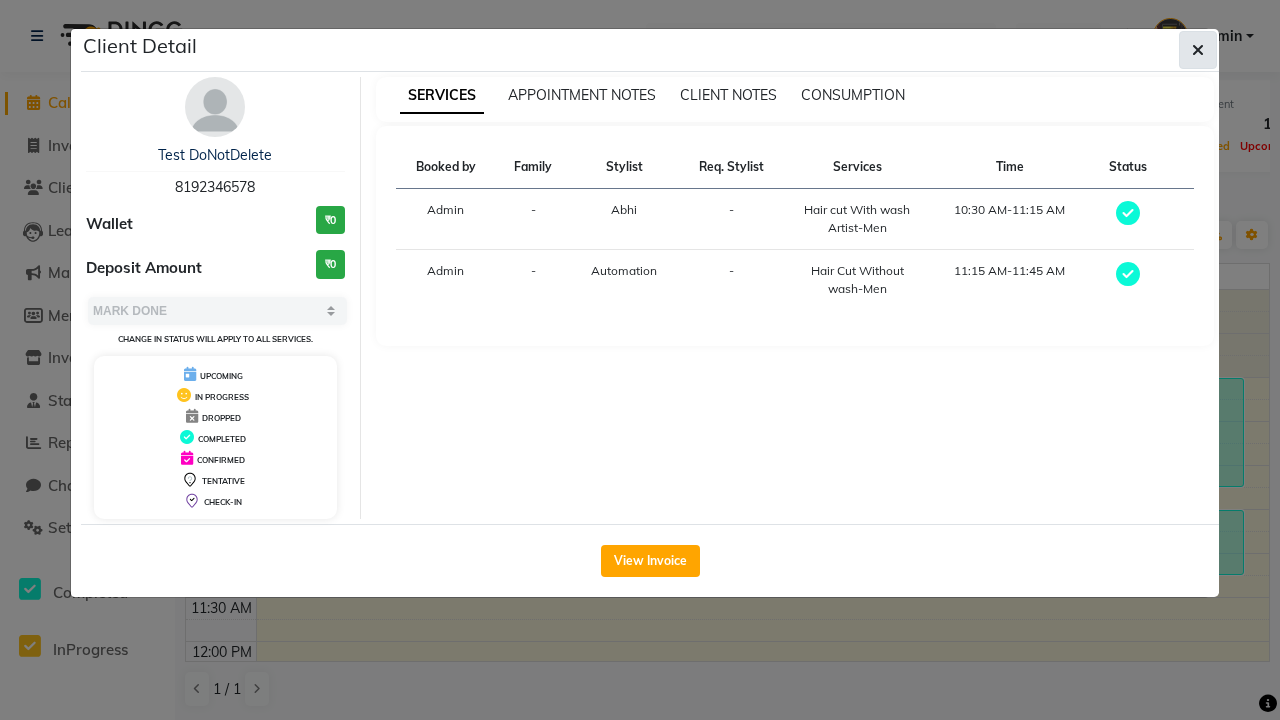click 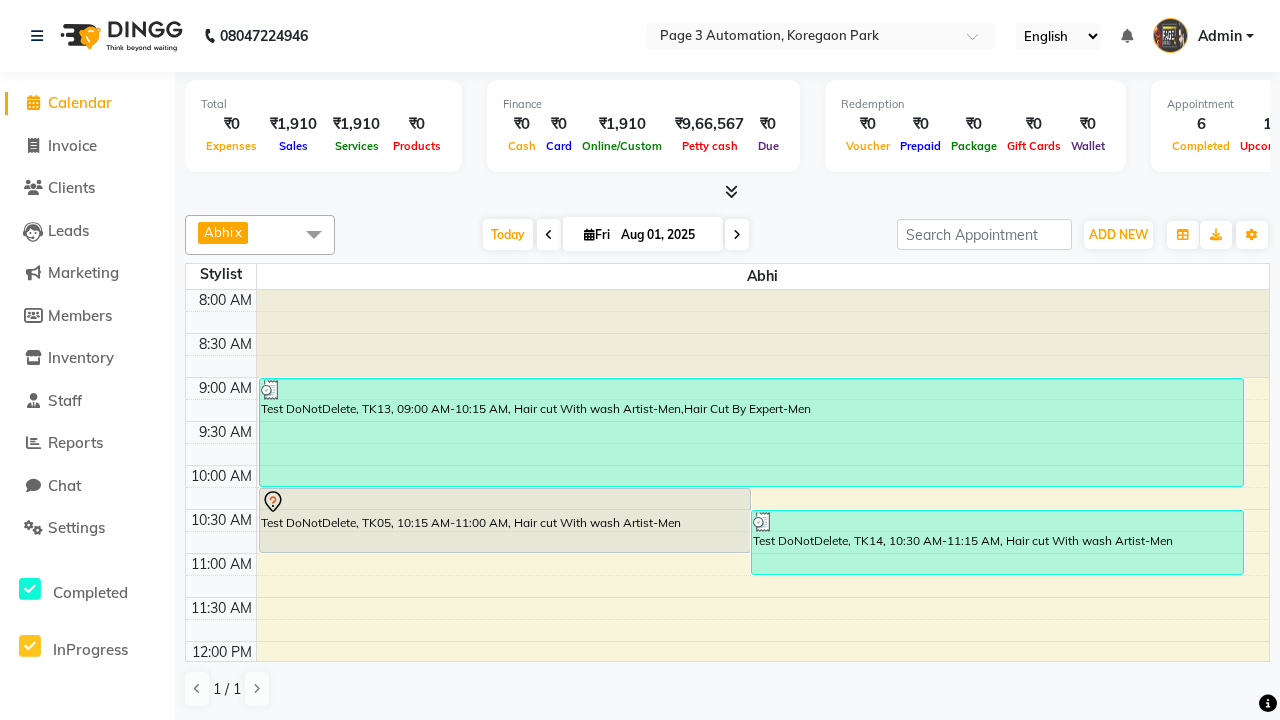 click at bounding box center [314, 234] 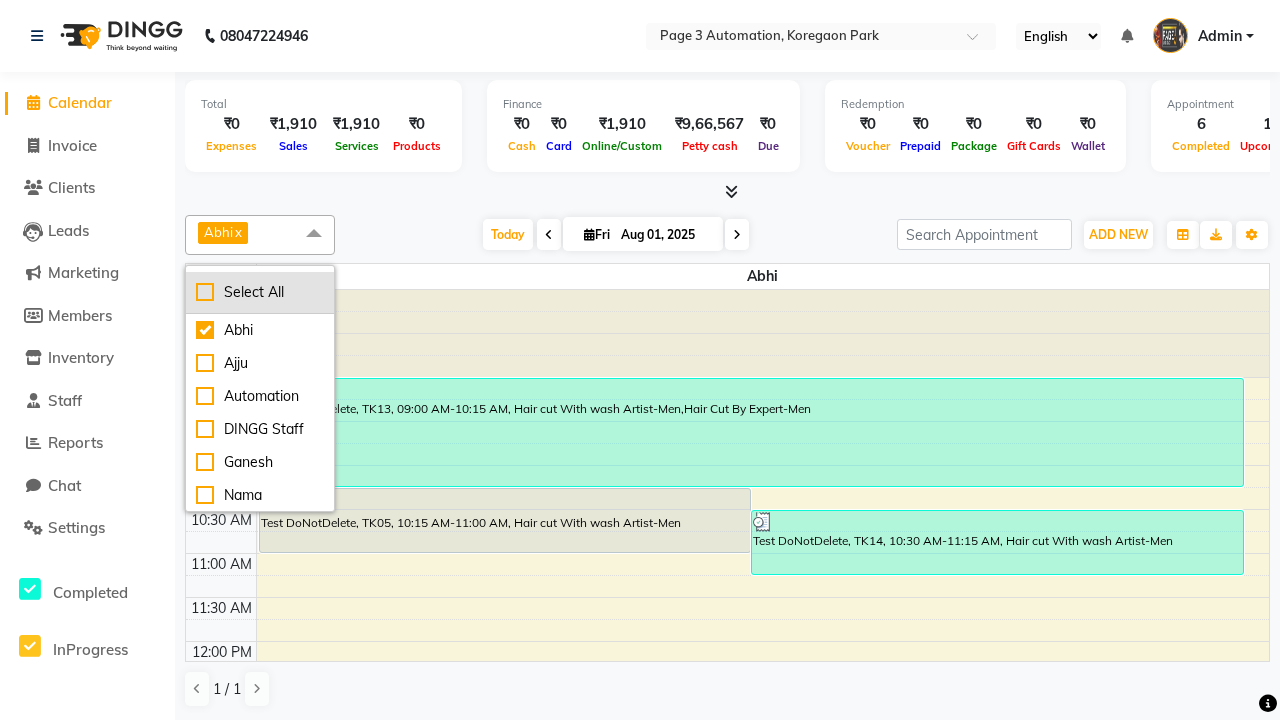 click on "Select All" at bounding box center [260, 292] 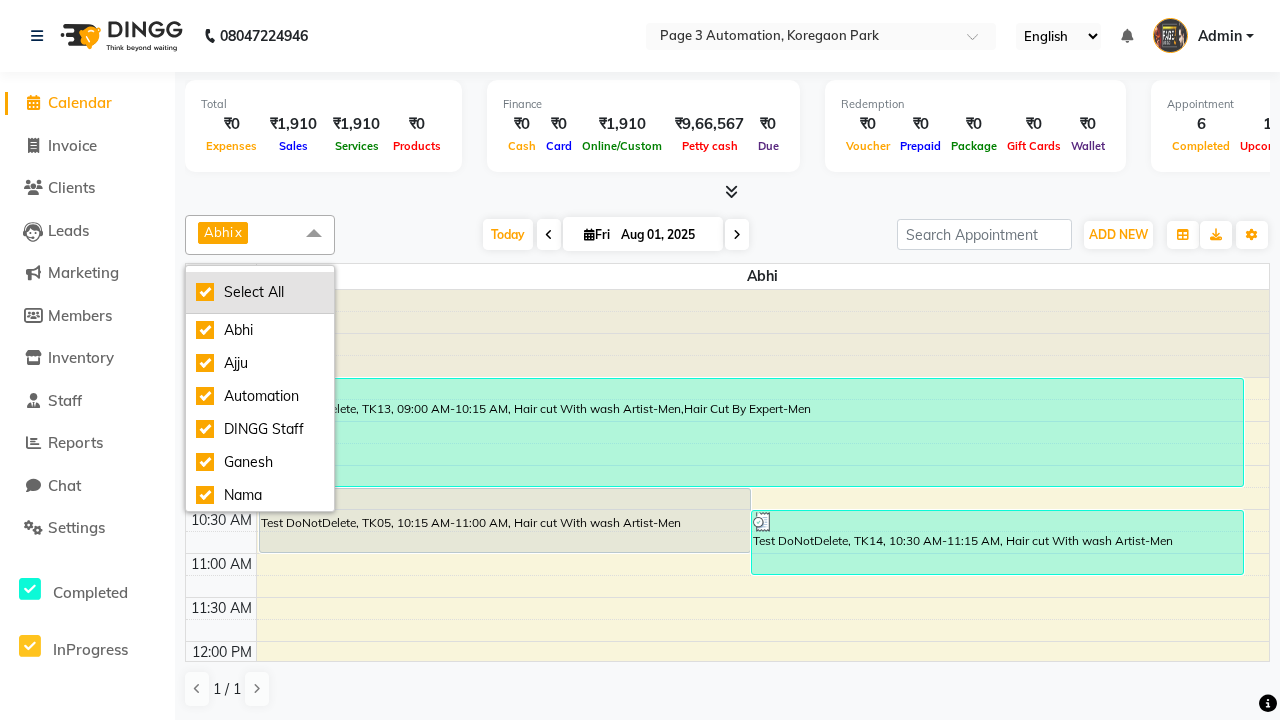 checkbox on "true" 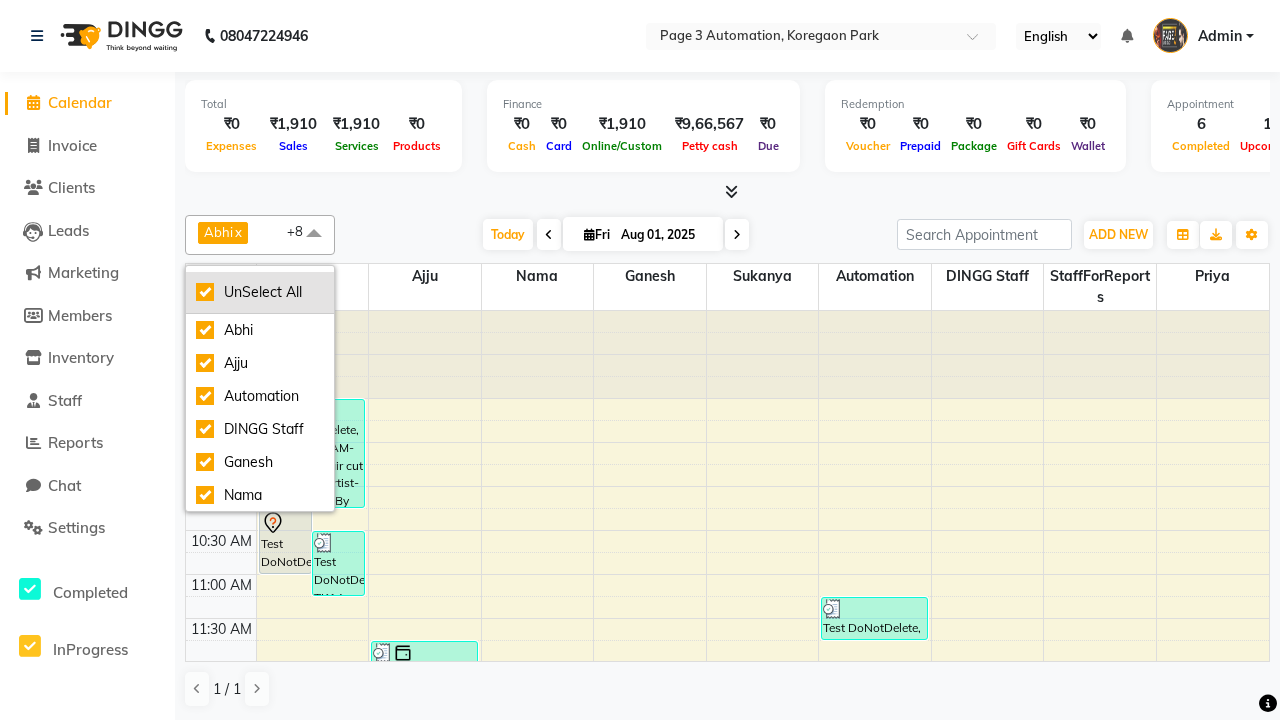 click on "UnSelect All" at bounding box center [260, 292] 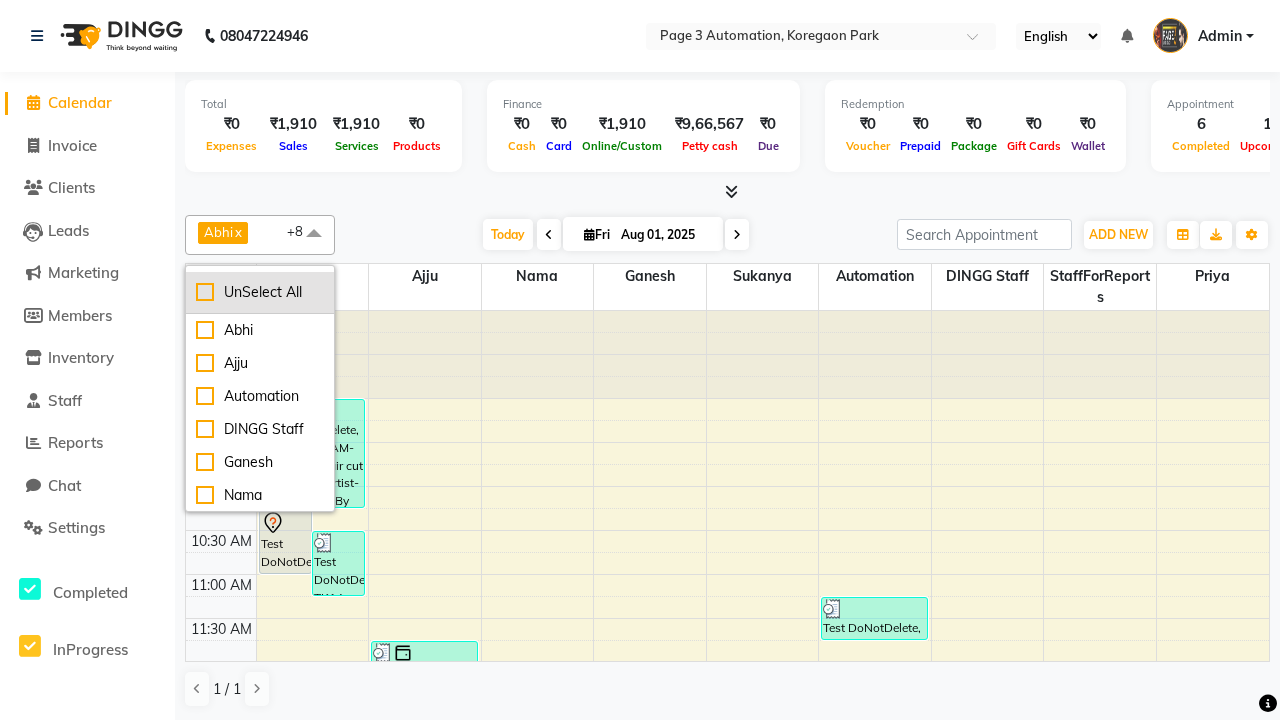 checkbox on "false" 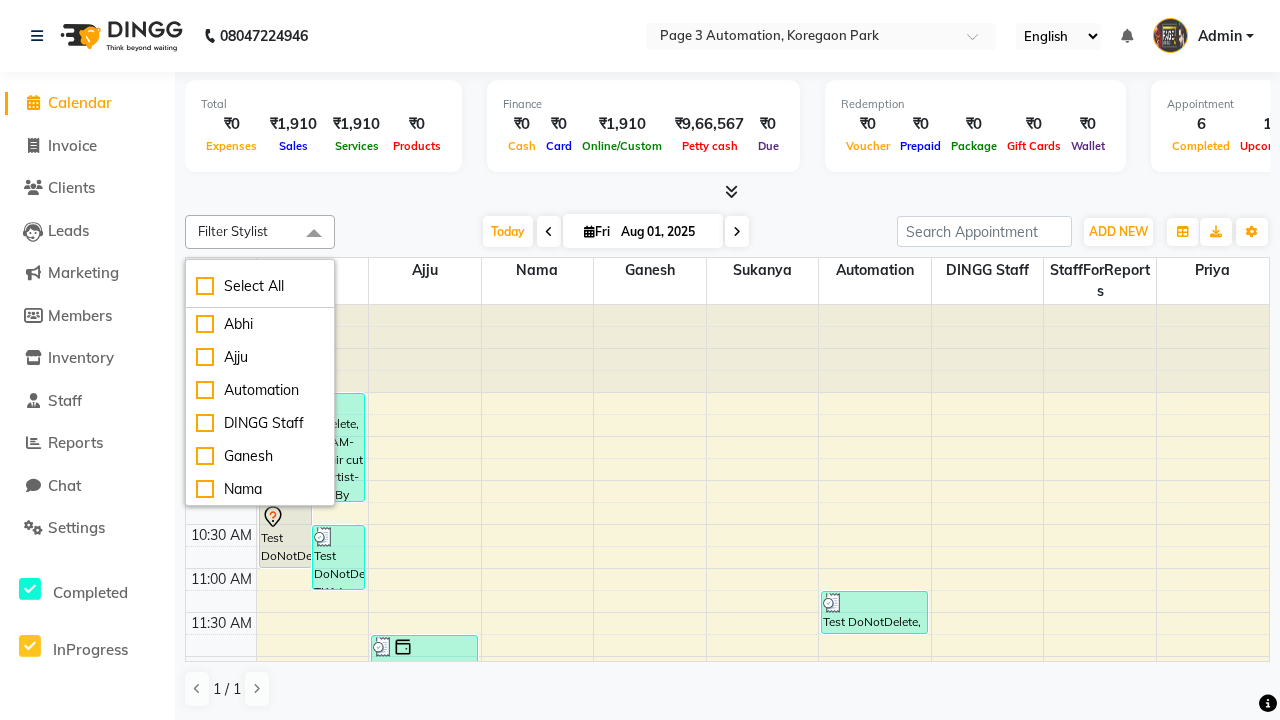 click at bounding box center (314, 234) 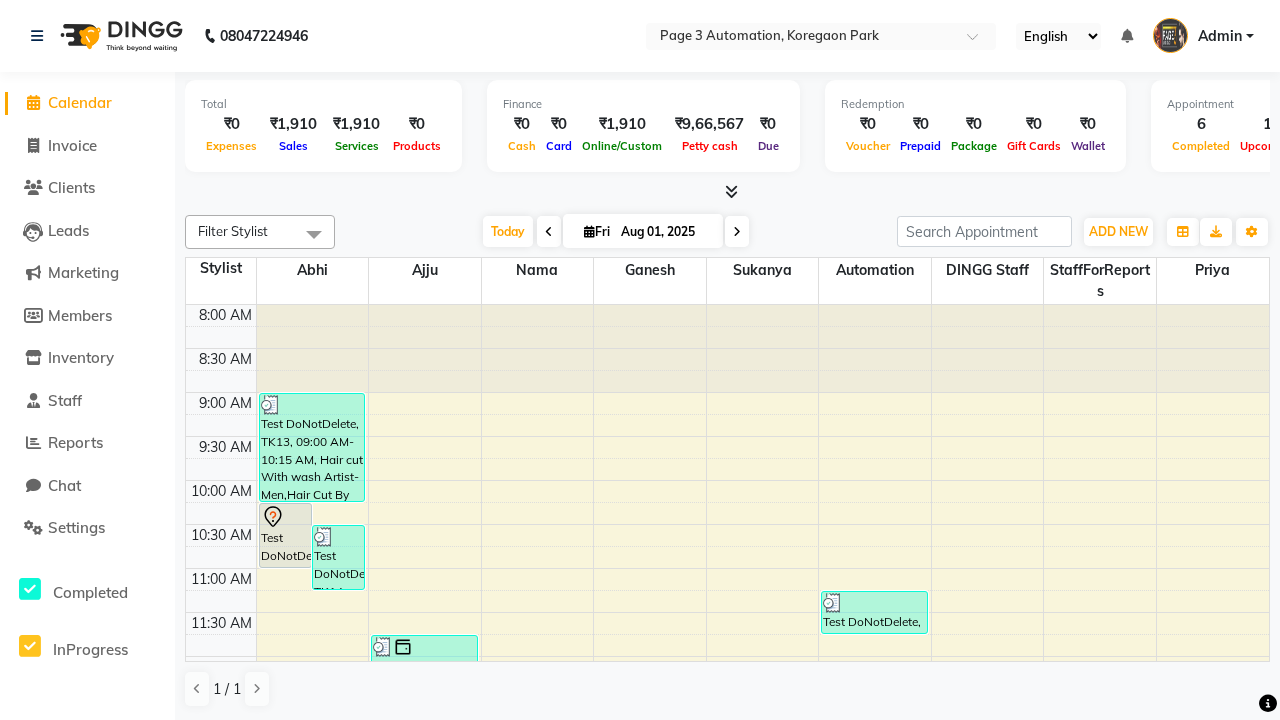 click on "Admin" at bounding box center (1220, 36) 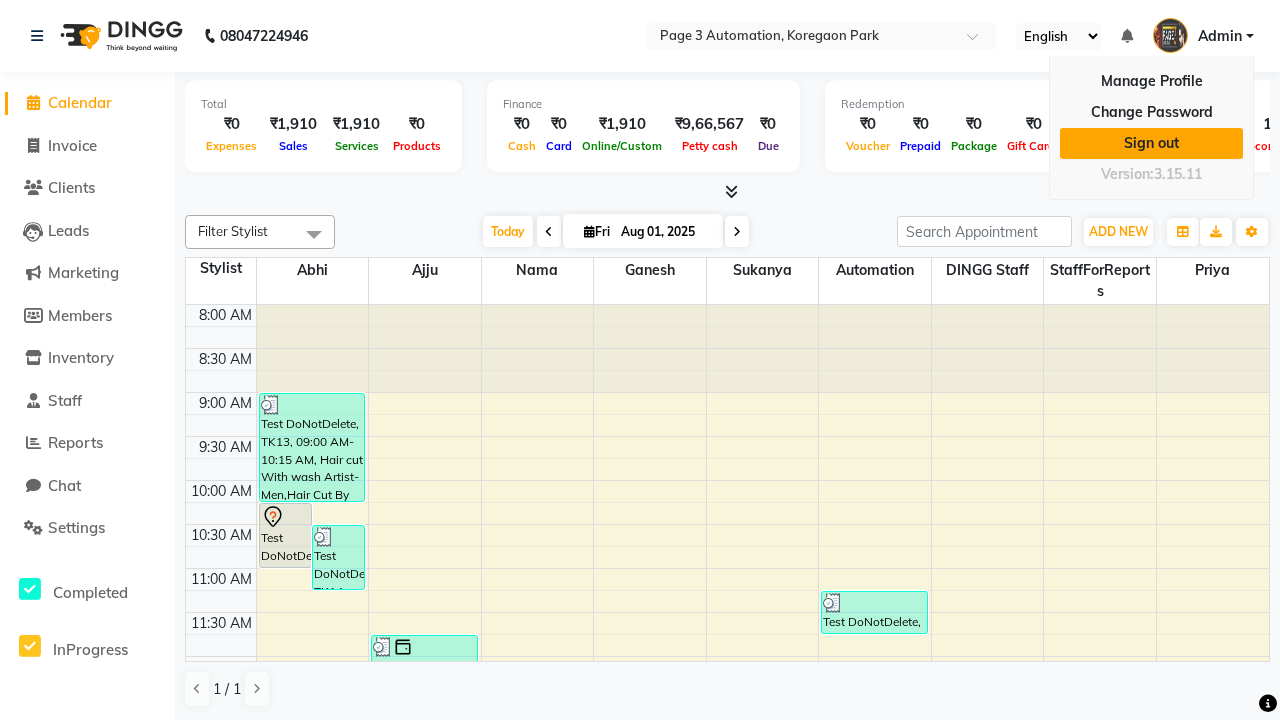 click on "Sign out" at bounding box center (1151, 143) 